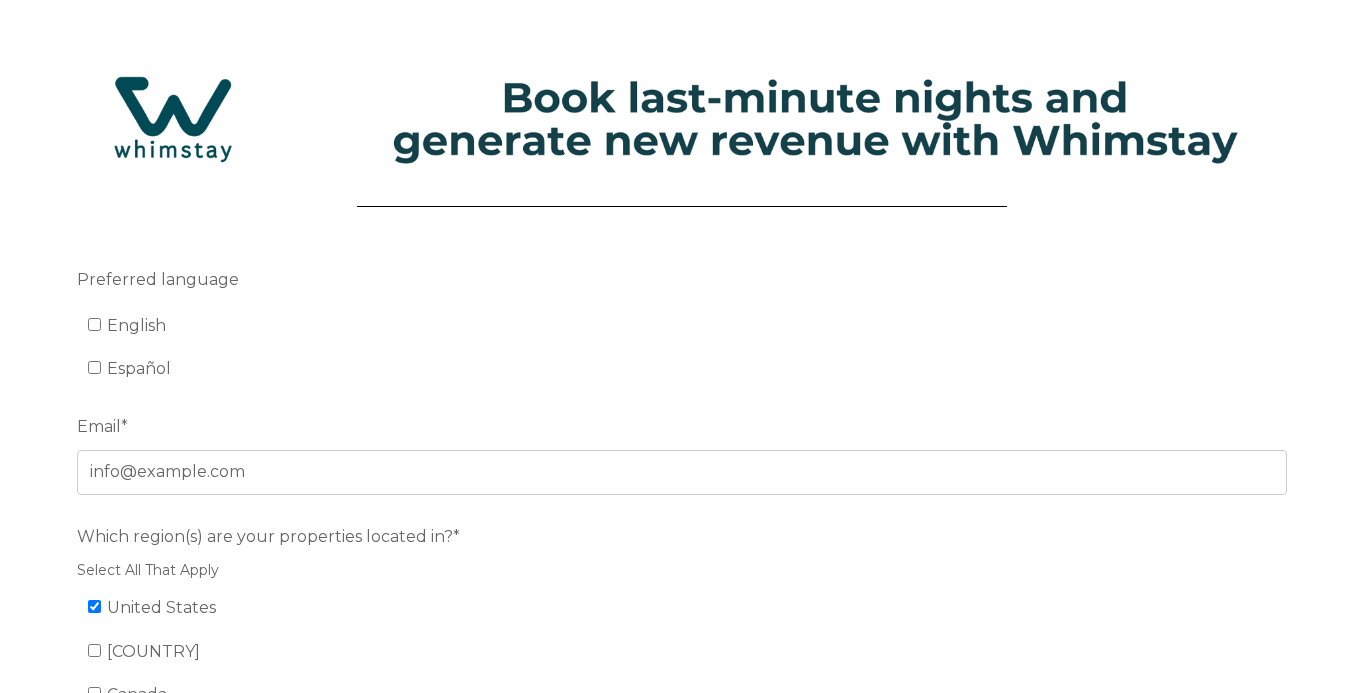 scroll, scrollTop: 0, scrollLeft: 0, axis: both 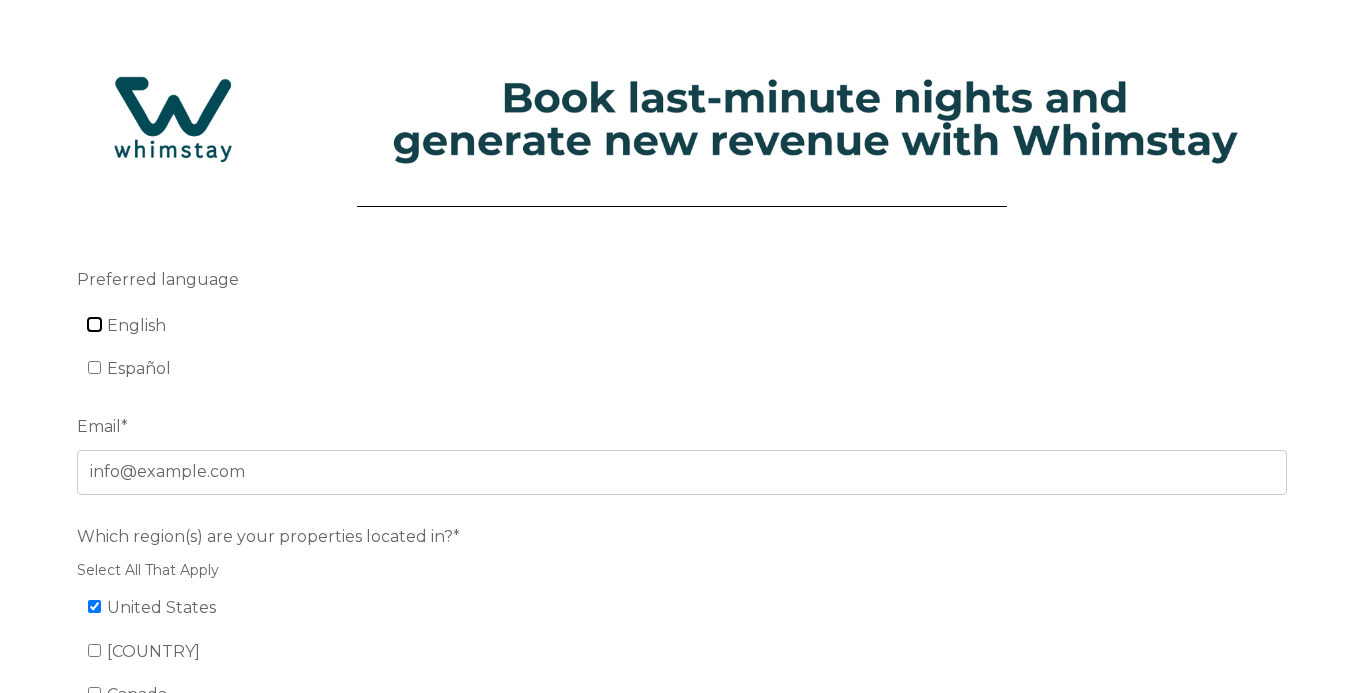 click on "English" at bounding box center (94, 324) 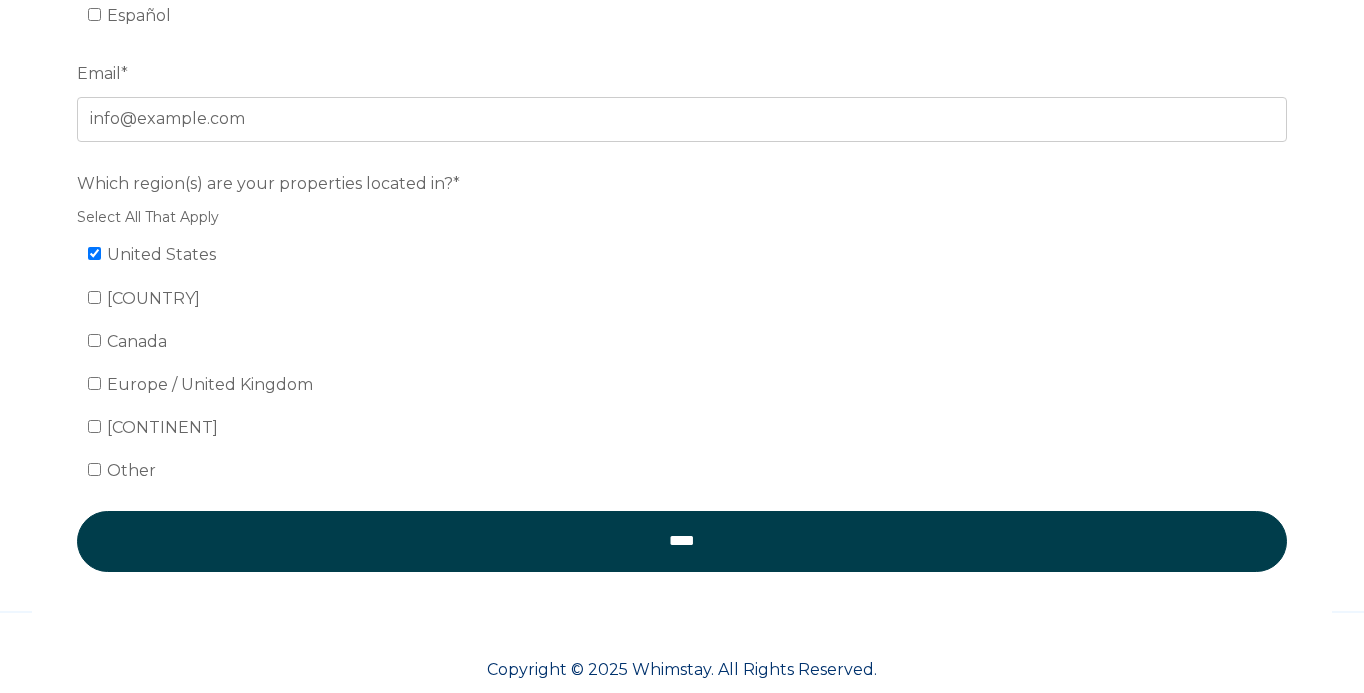 scroll, scrollTop: 389, scrollLeft: 0, axis: vertical 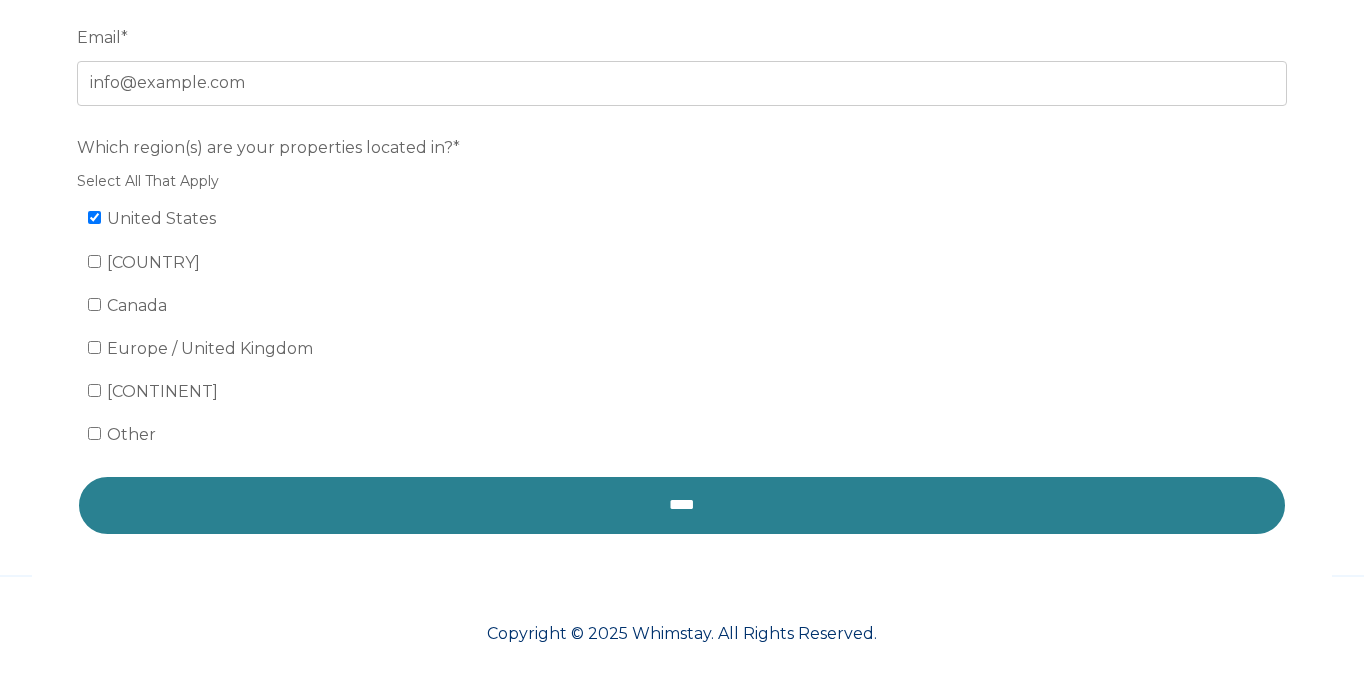 click on "****" at bounding box center (682, 505) 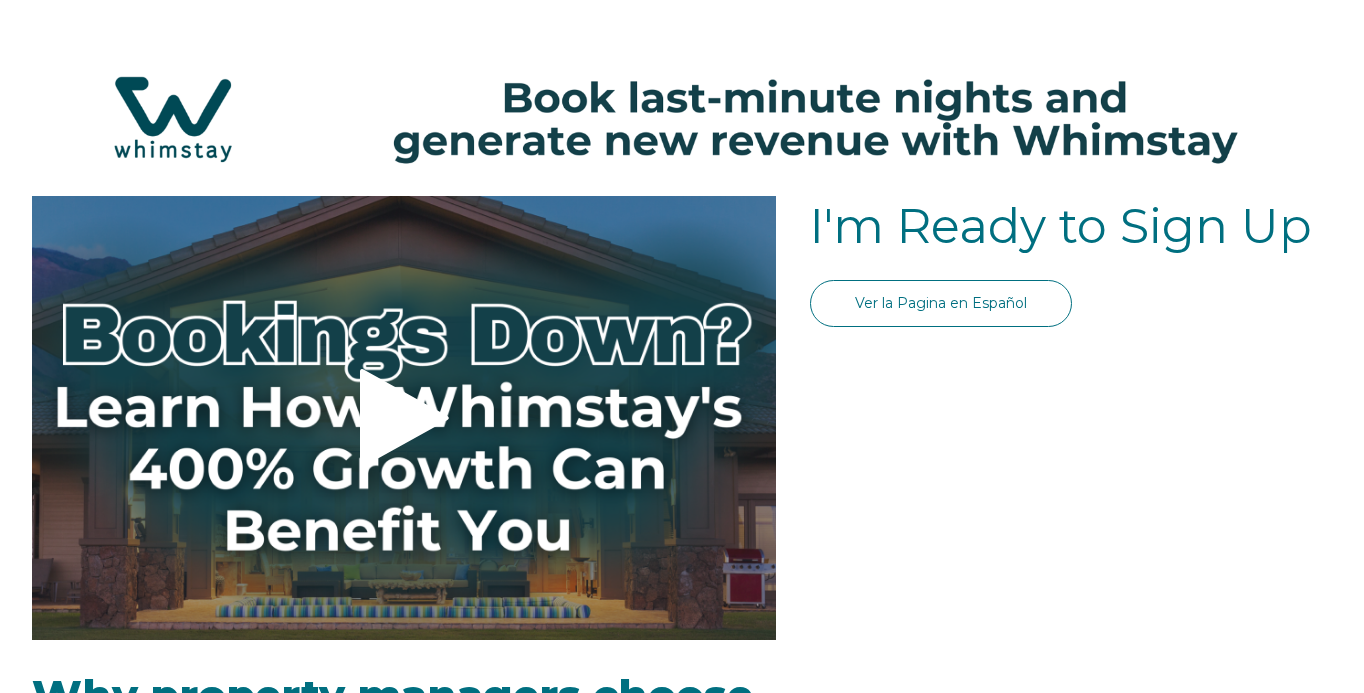 scroll, scrollTop: 0, scrollLeft: 0, axis: both 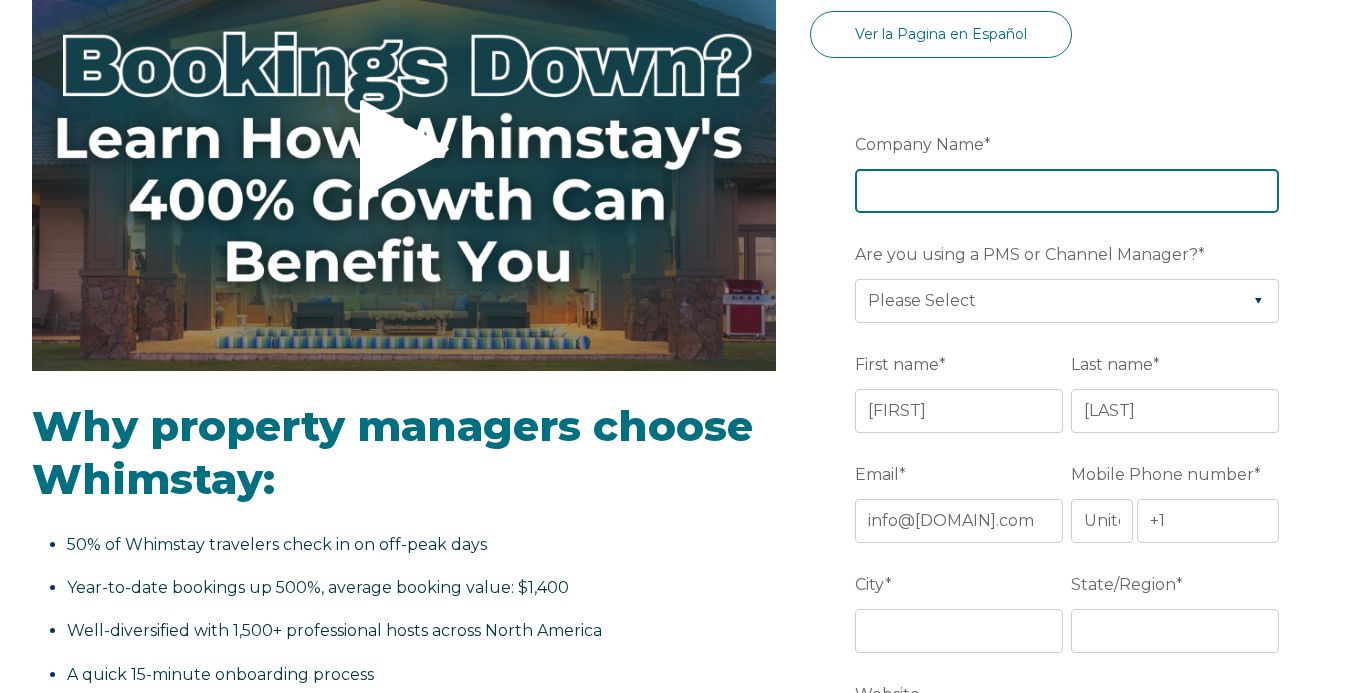 click on "Company Name *" at bounding box center [1067, 191] 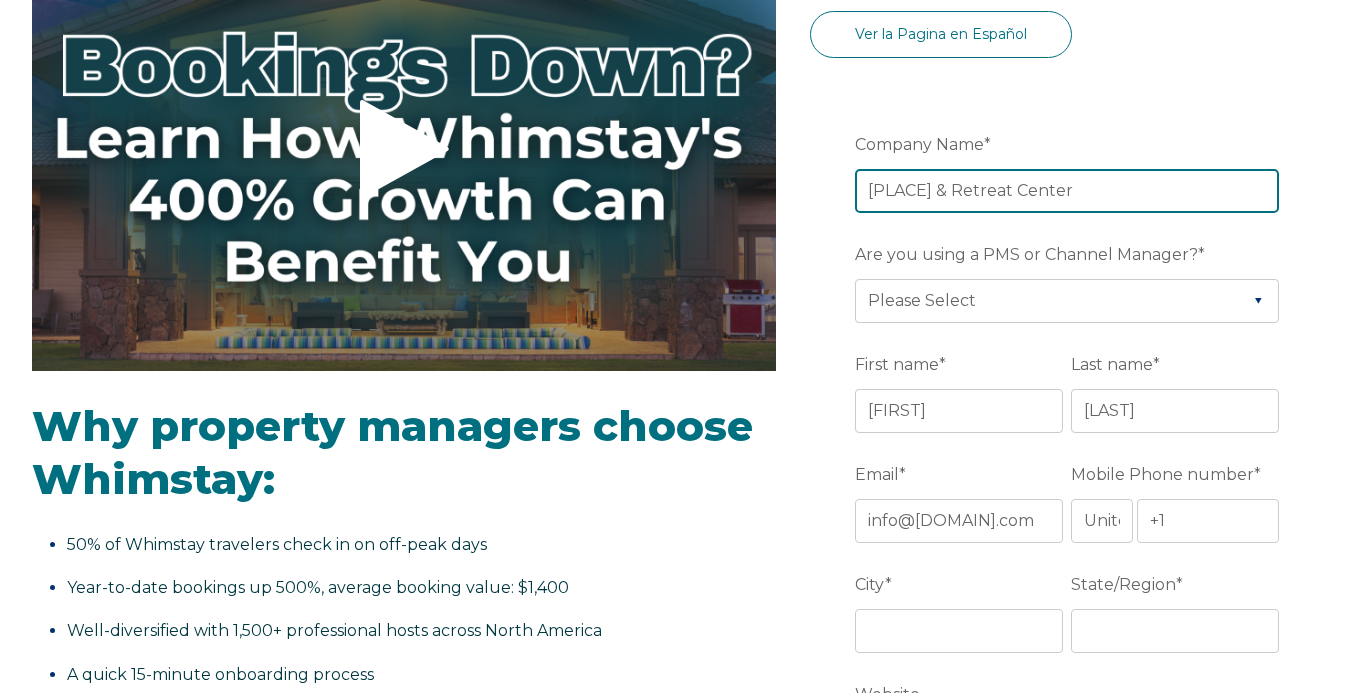 type on "[PLACE] & Retreat Center" 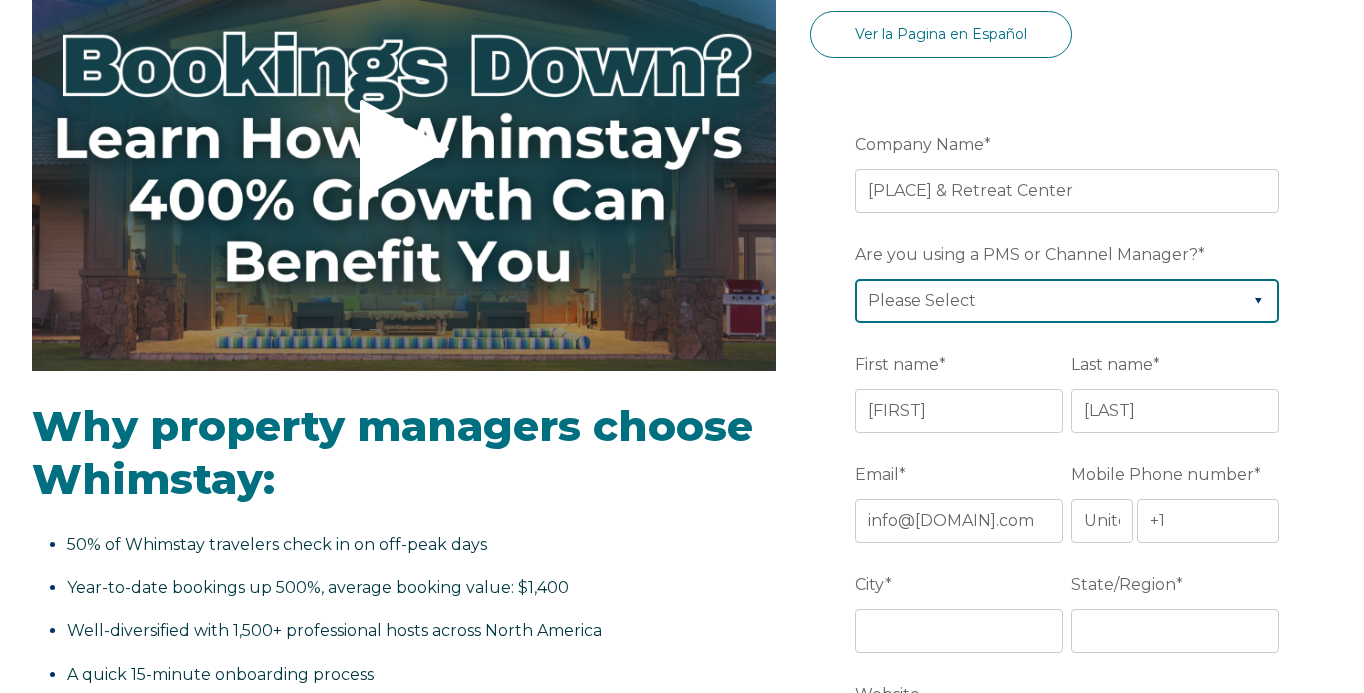 click on "Please Select Barefoot BookingPal Boost Brightside CiiRUS Escapia Guesty Hostaway Hostfully Hostify Lodgify NextPax/NxtBeds OwnerRez PMS or CM Not Listed Rentals United/Quick Connect Streamline Track Airbnb" at bounding box center [1067, 301] 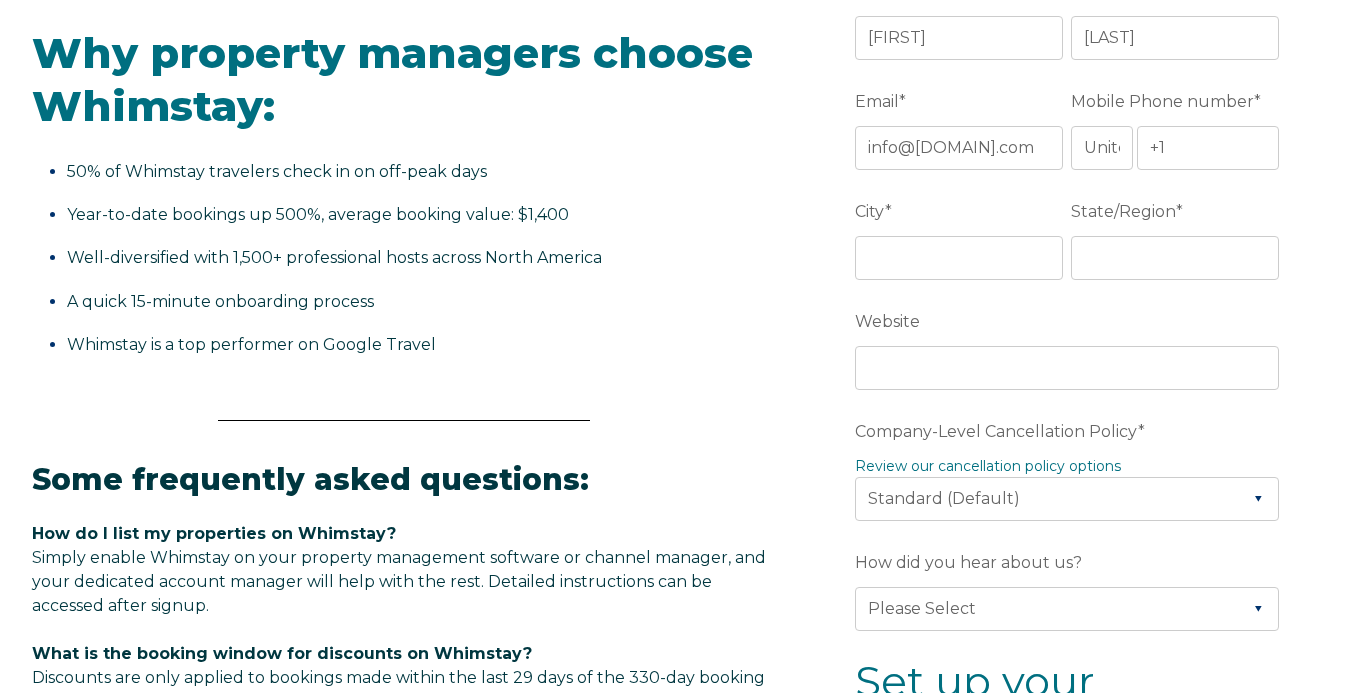 scroll, scrollTop: 644, scrollLeft: 0, axis: vertical 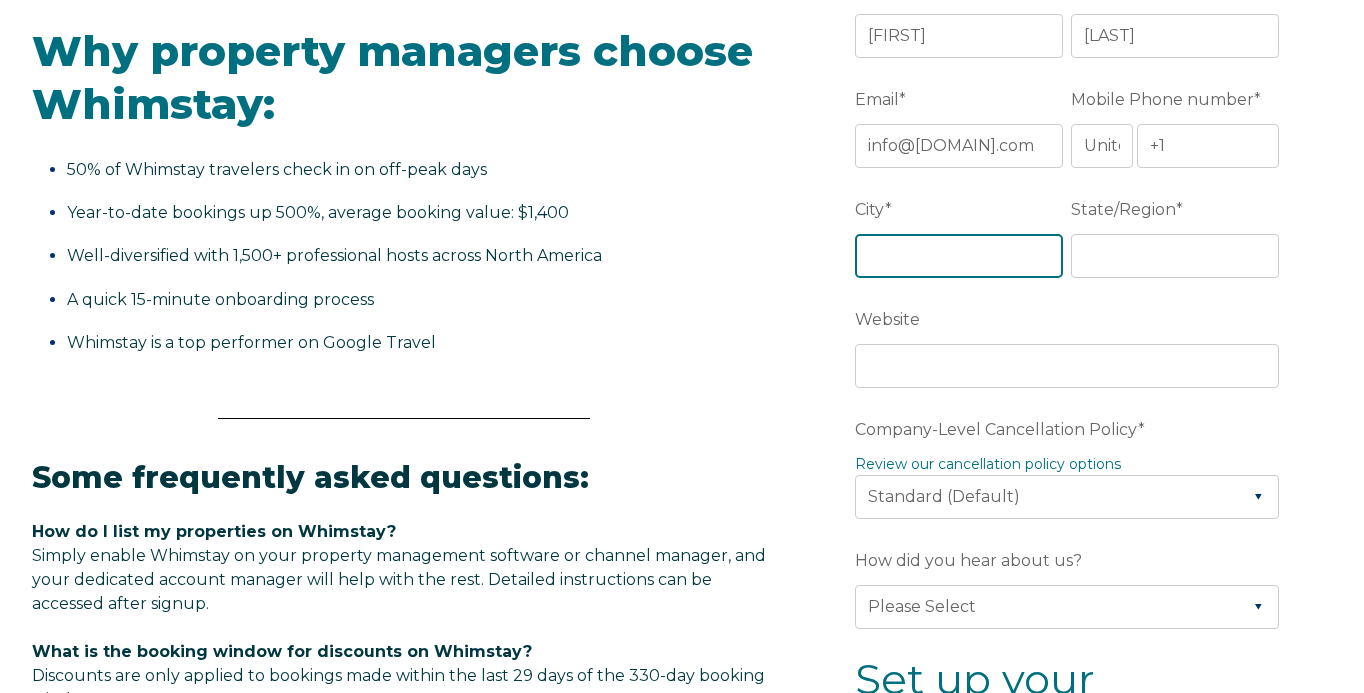 click on "City *" at bounding box center (959, 256) 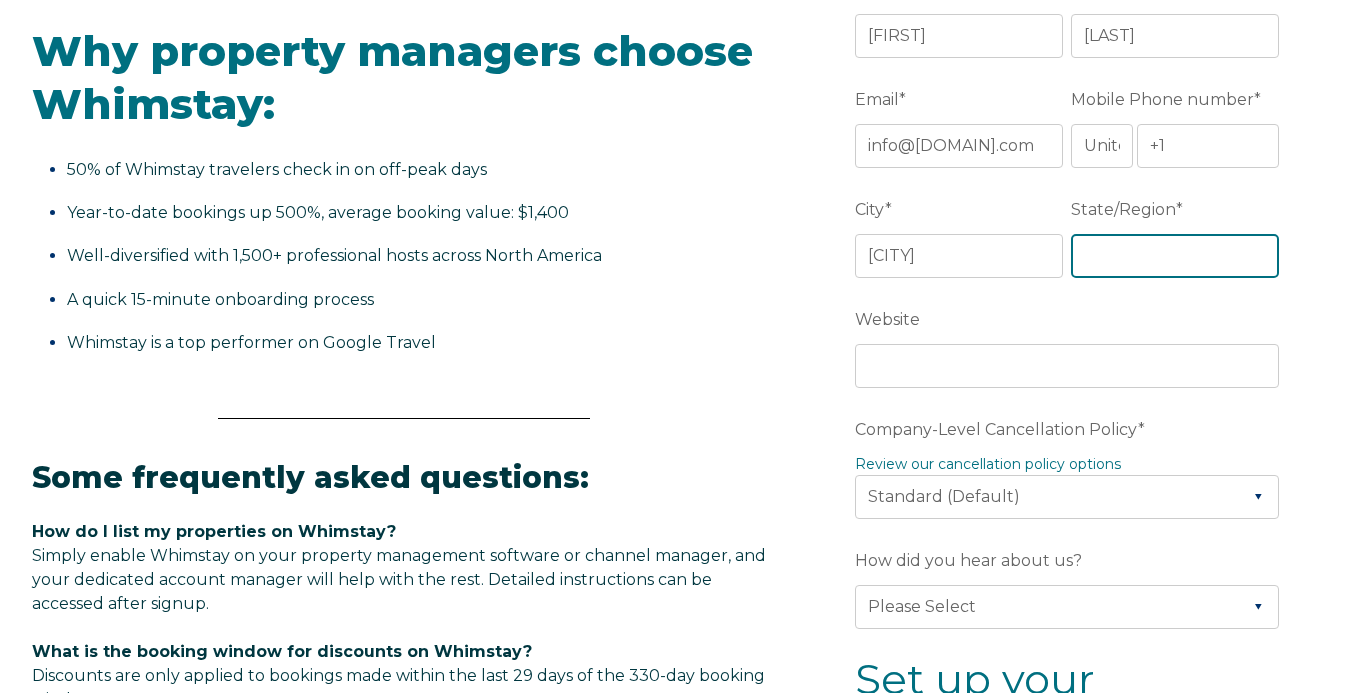 type on "CA" 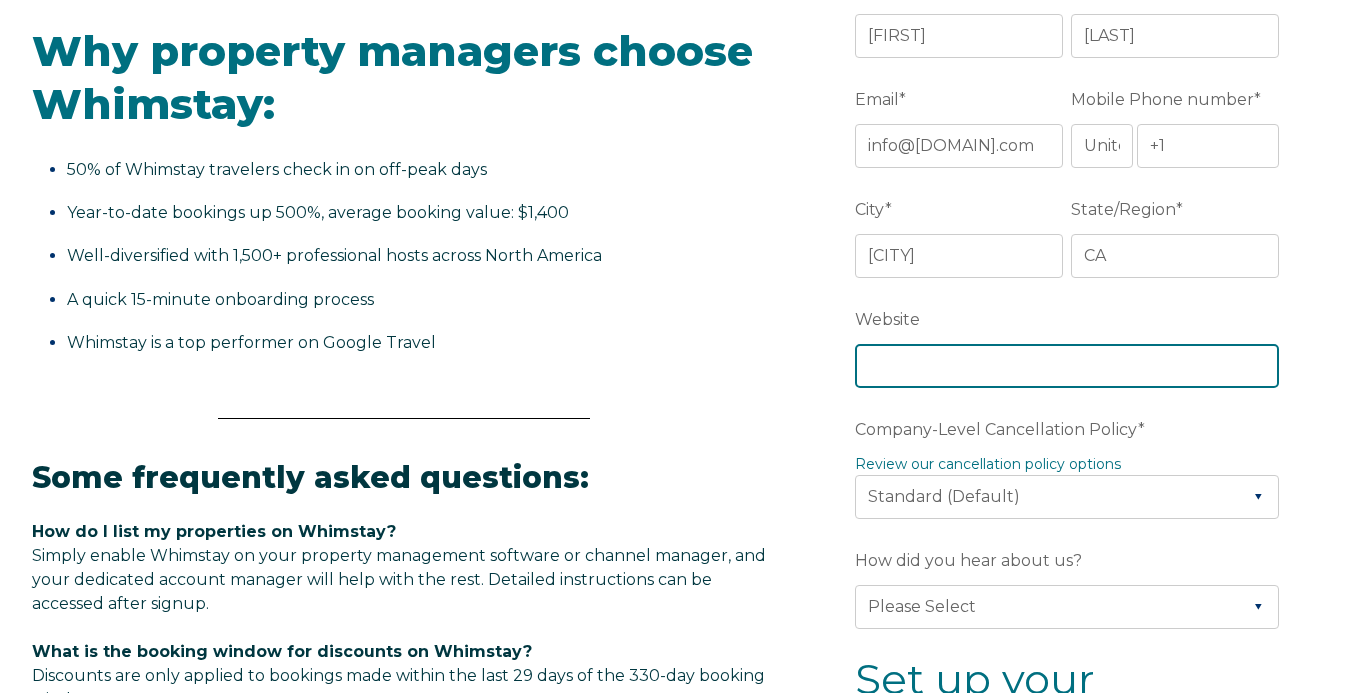click on "Website" at bounding box center [1067, 366] 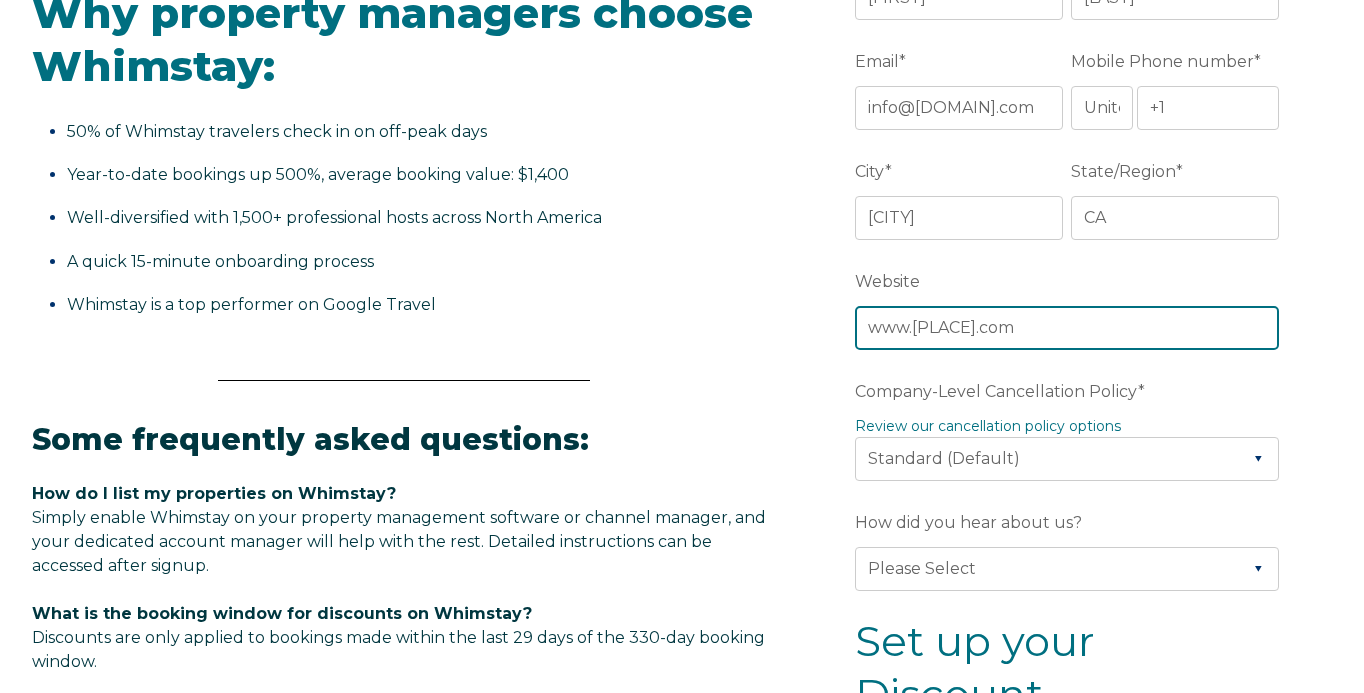 scroll, scrollTop: 686, scrollLeft: 0, axis: vertical 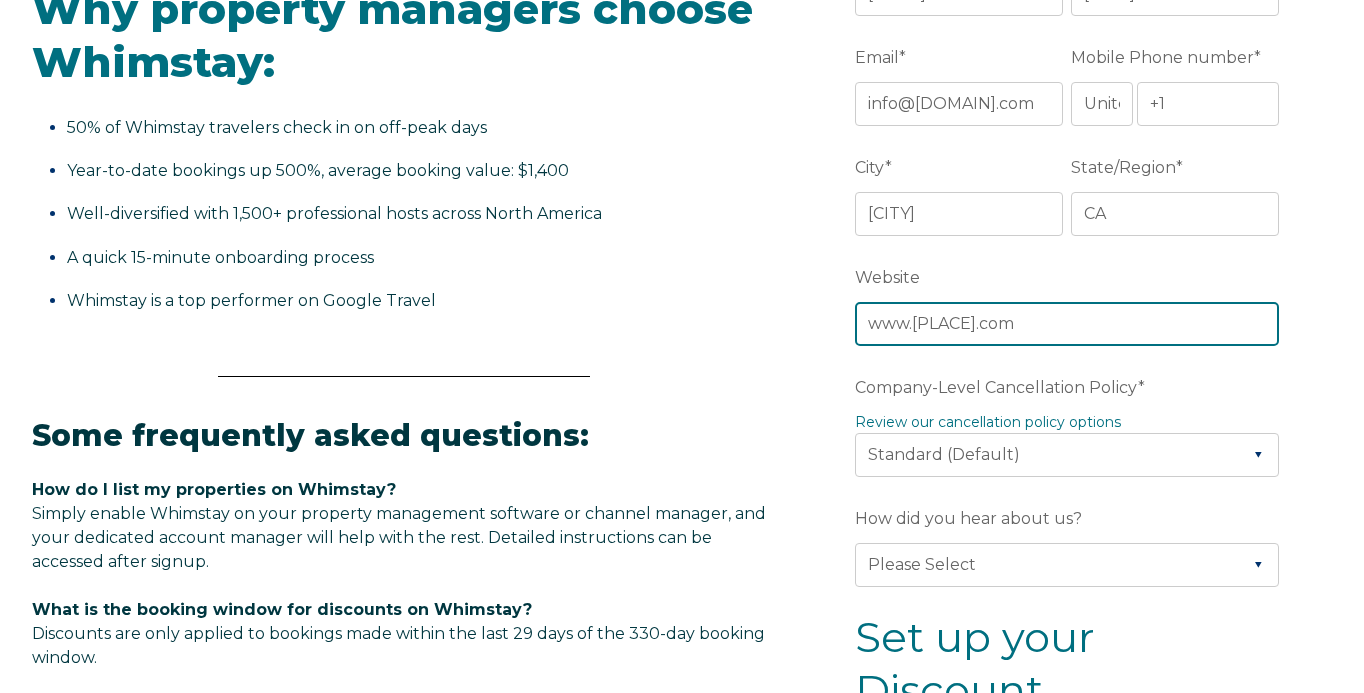 type on "www.WillowSpringsLodge.com" 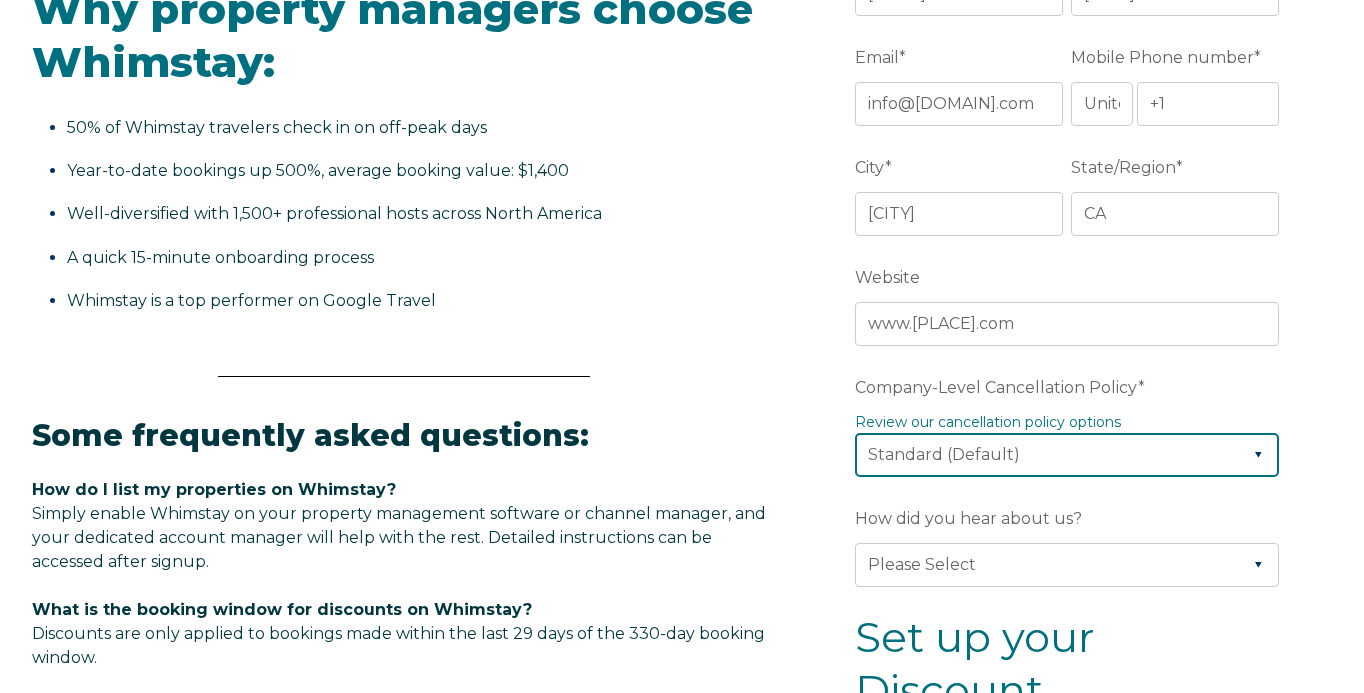 click on "Please Select Partial Standard (Default) Moderate Strict" at bounding box center [1067, 455] 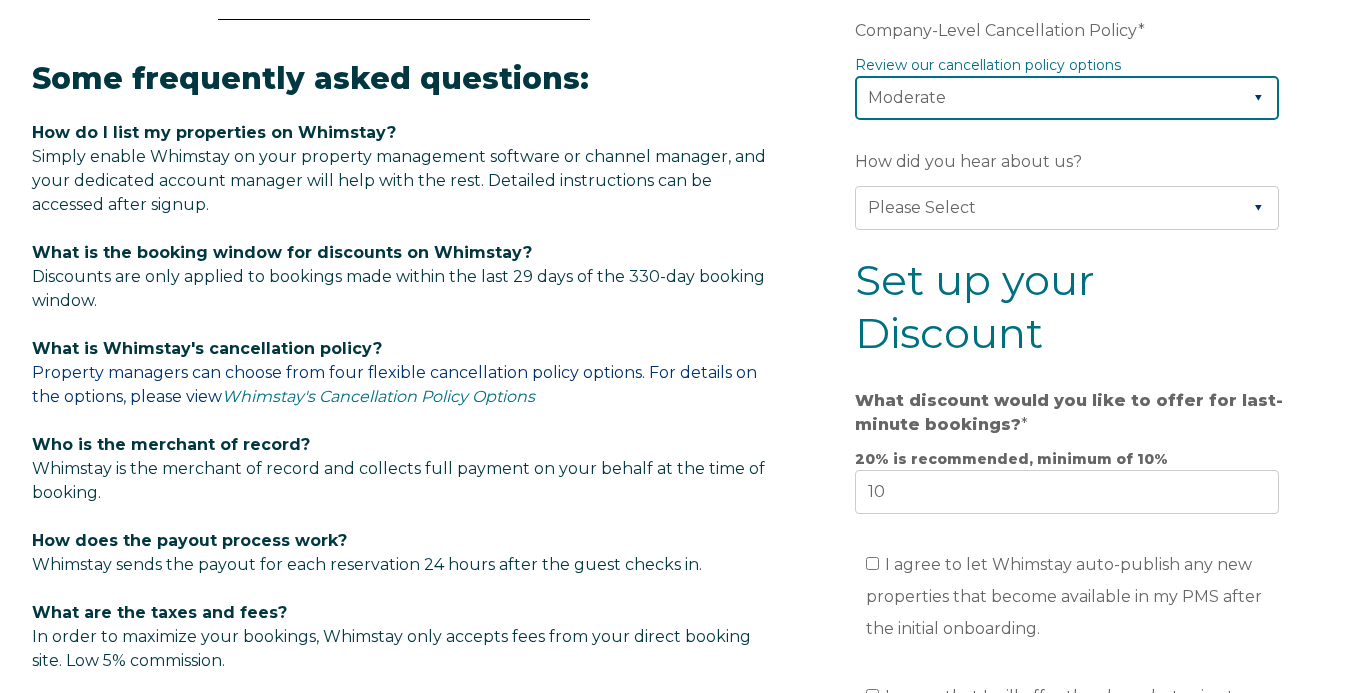 scroll, scrollTop: 1046, scrollLeft: 0, axis: vertical 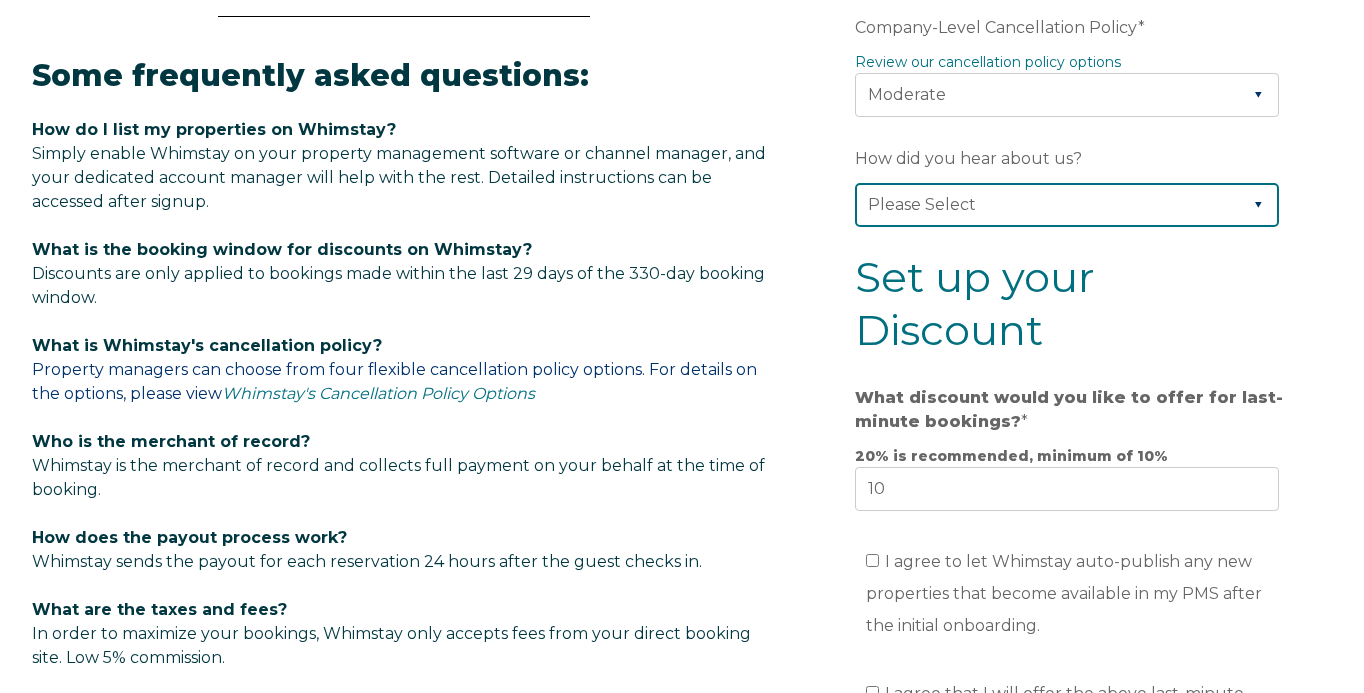 click on "Please Select Found Whimstay through a Google search Direct outreach from a Whimstay team member Saw Whimstay on social media Referred by a friend, colleague, or partner Discovered Whimstay at an event or conference Heard about Whimstay on a podcast Other" at bounding box center [1067, 205] 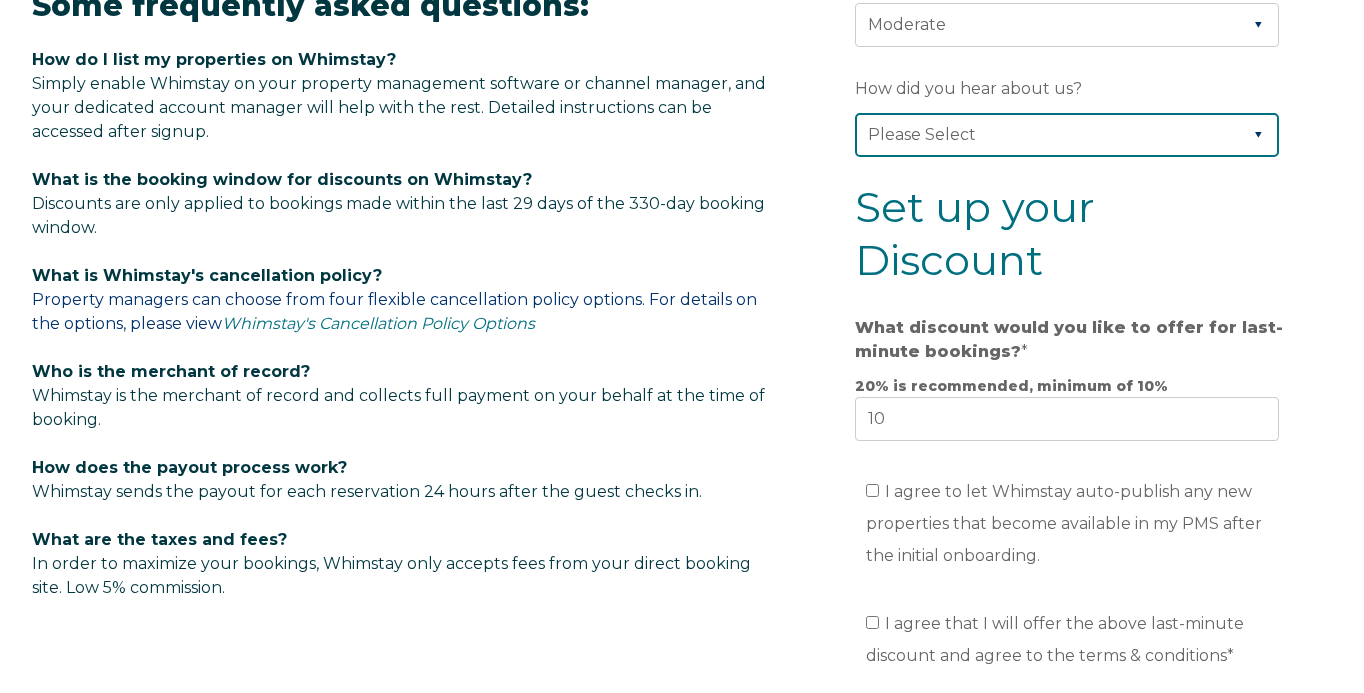 scroll, scrollTop: 1149, scrollLeft: 0, axis: vertical 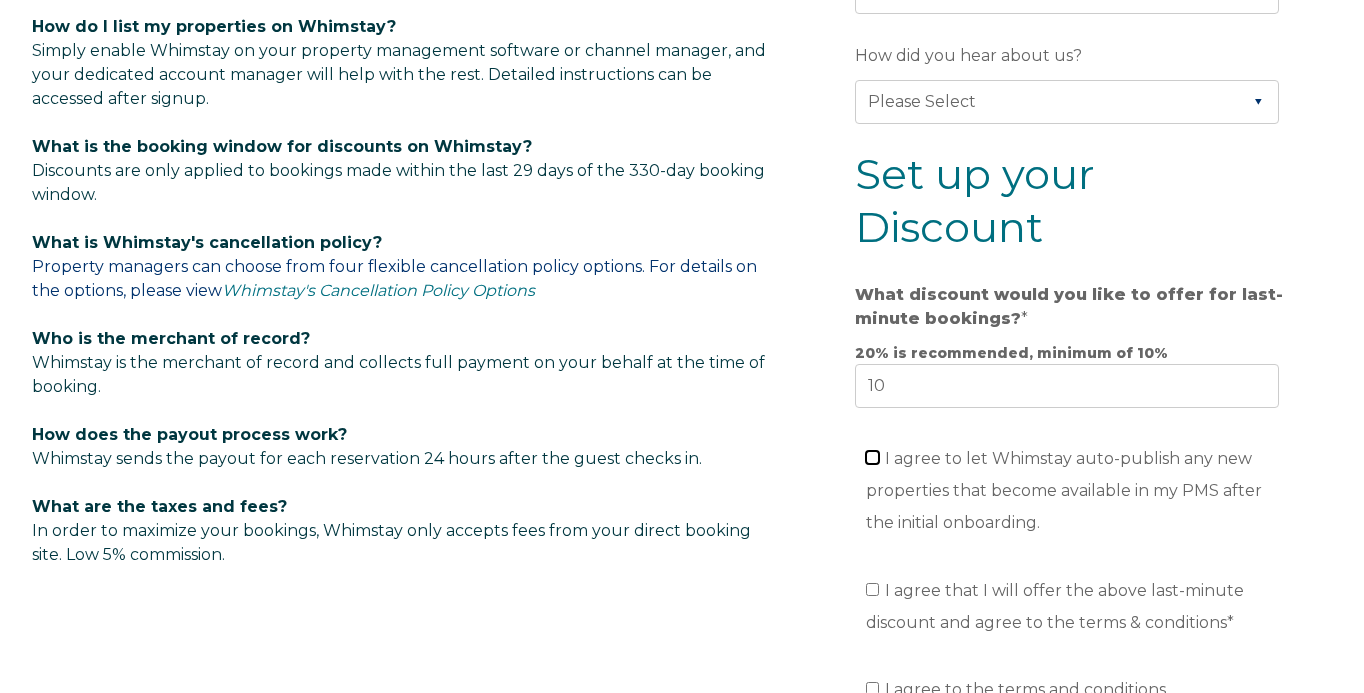 click on "I agree to let Whimstay auto-publish any new properties that become available in my PMS after the initial onboarding." at bounding box center [872, 457] 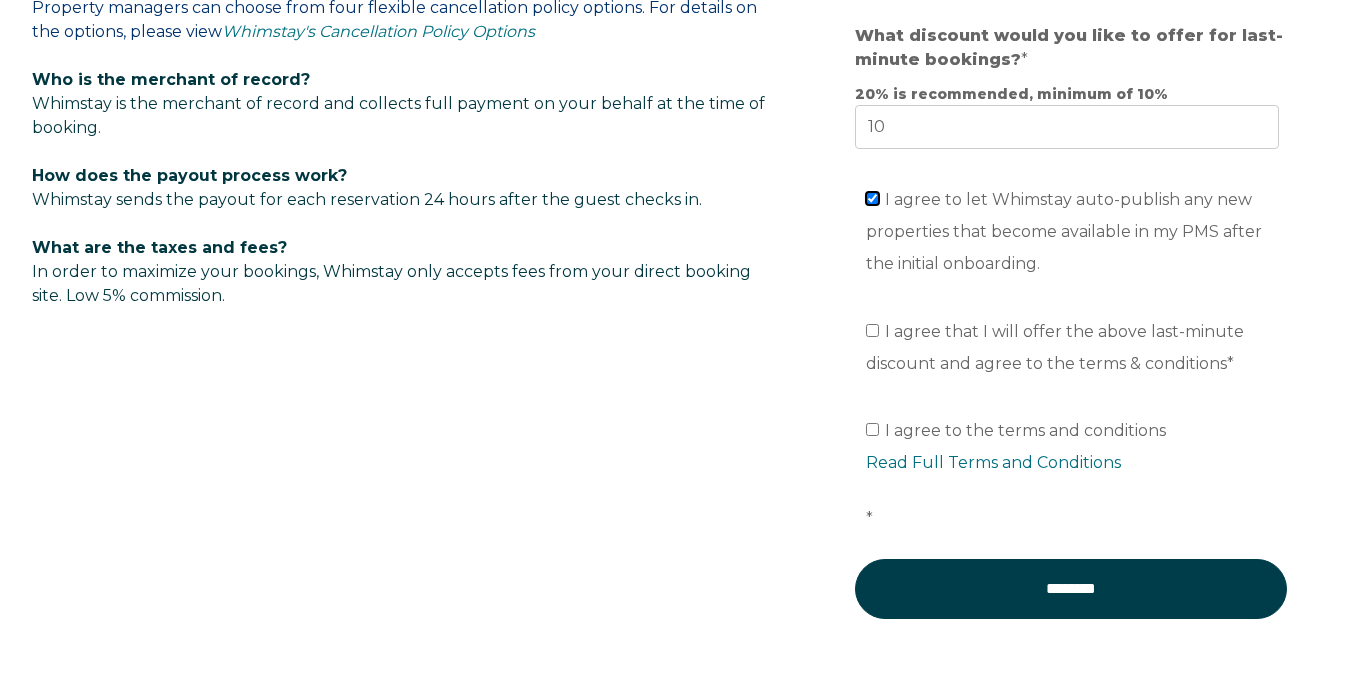 scroll, scrollTop: 1463, scrollLeft: 0, axis: vertical 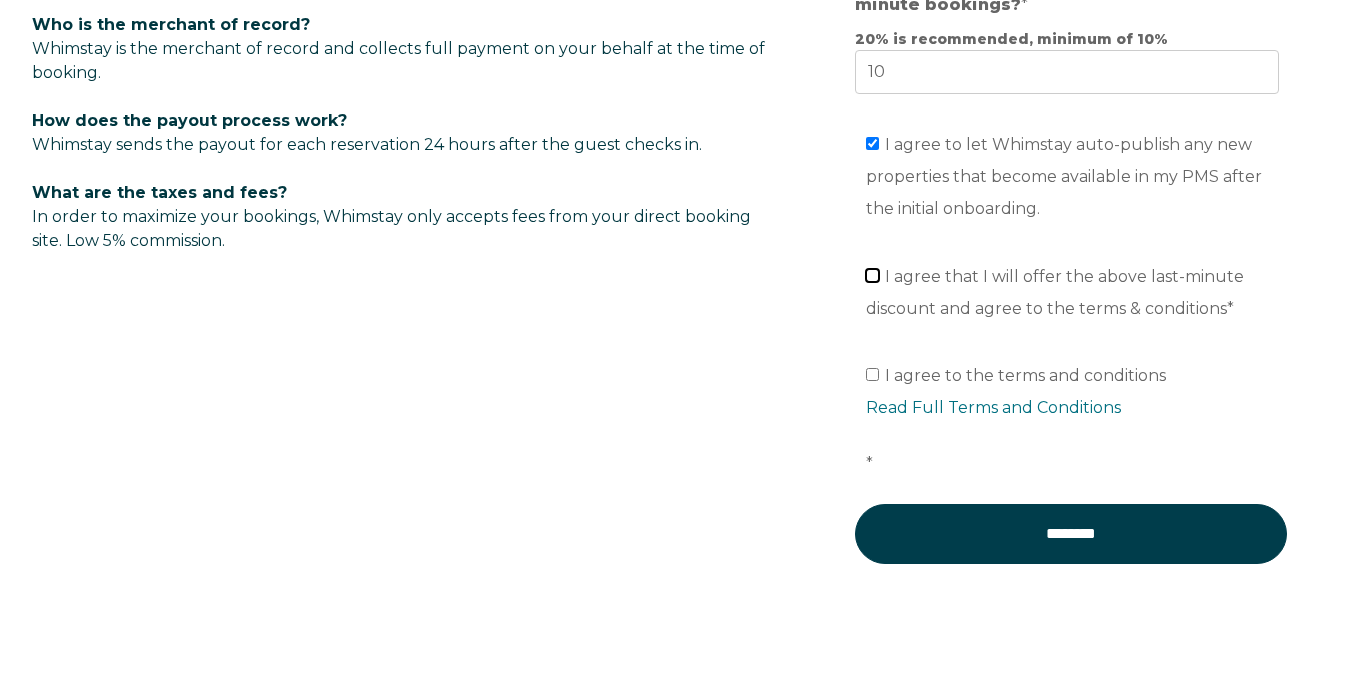click on "I agree that I will offer the above last-minute discount and agree to the terms & conditions *" at bounding box center (872, 275) 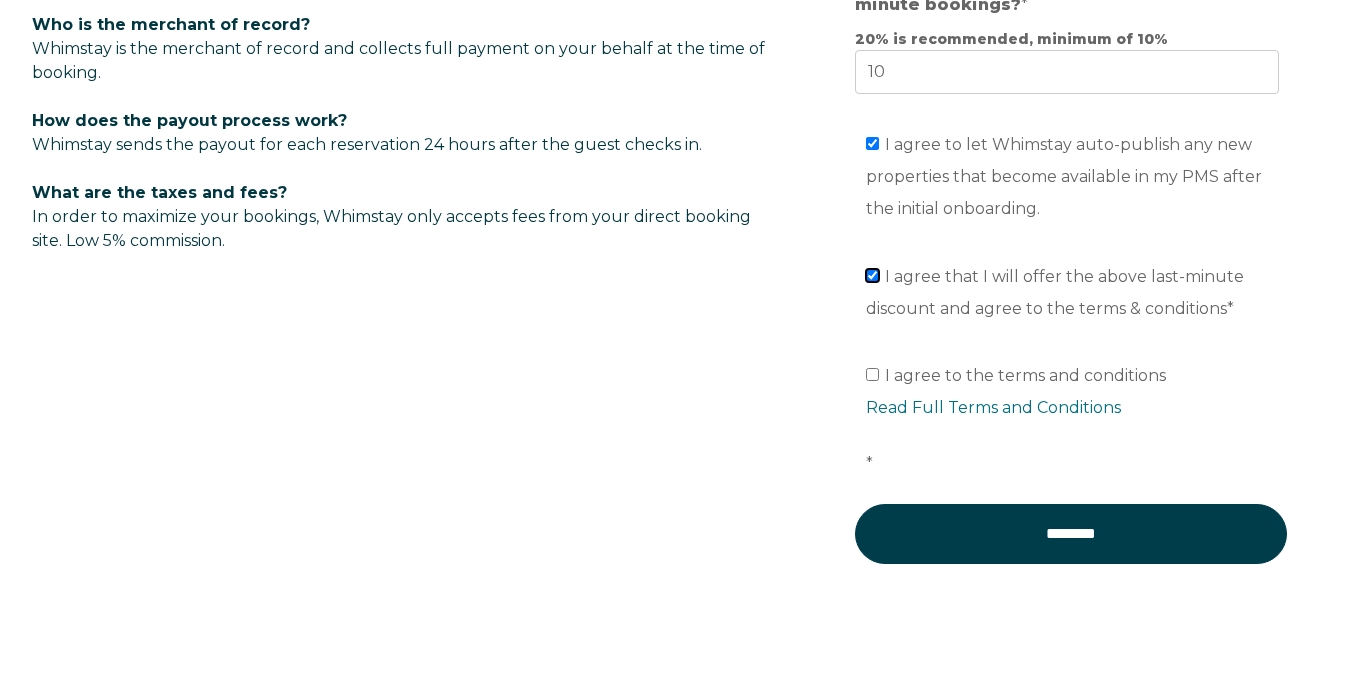 checkbox on "true" 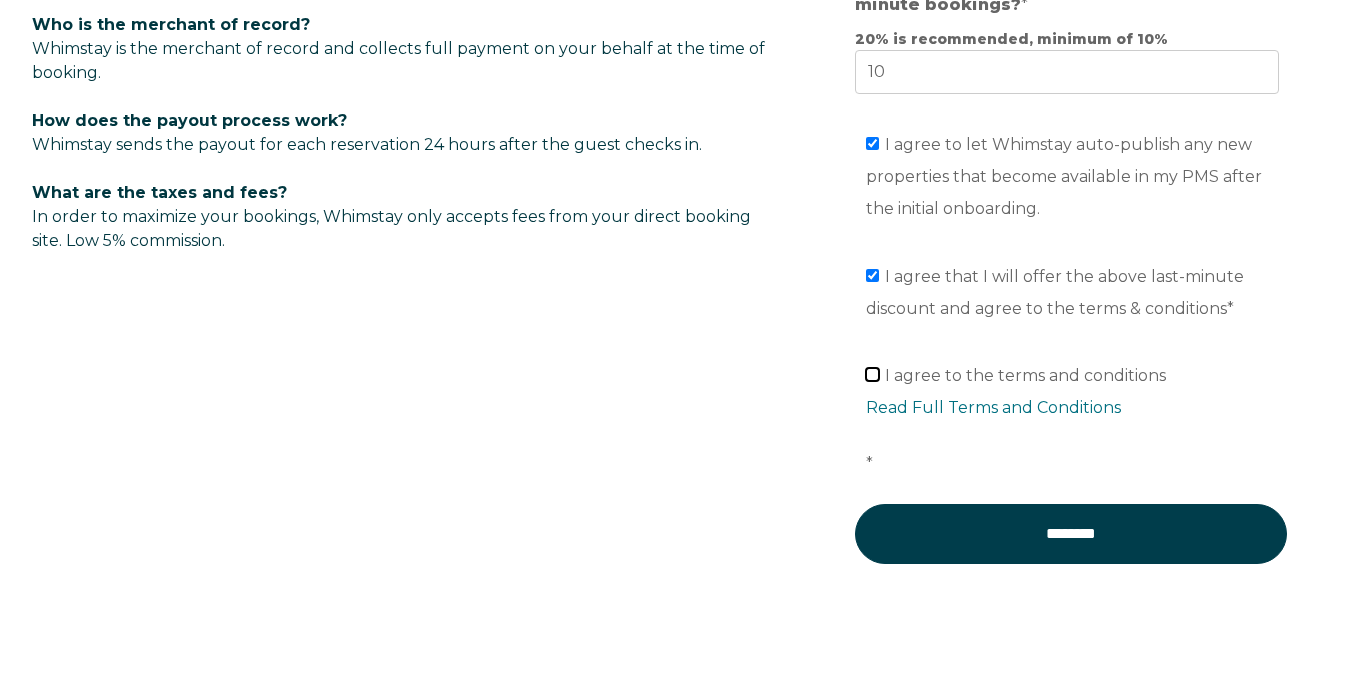 click on "I agree to the terms and conditions Read Full Terms and Conditions  *" at bounding box center (872, 374) 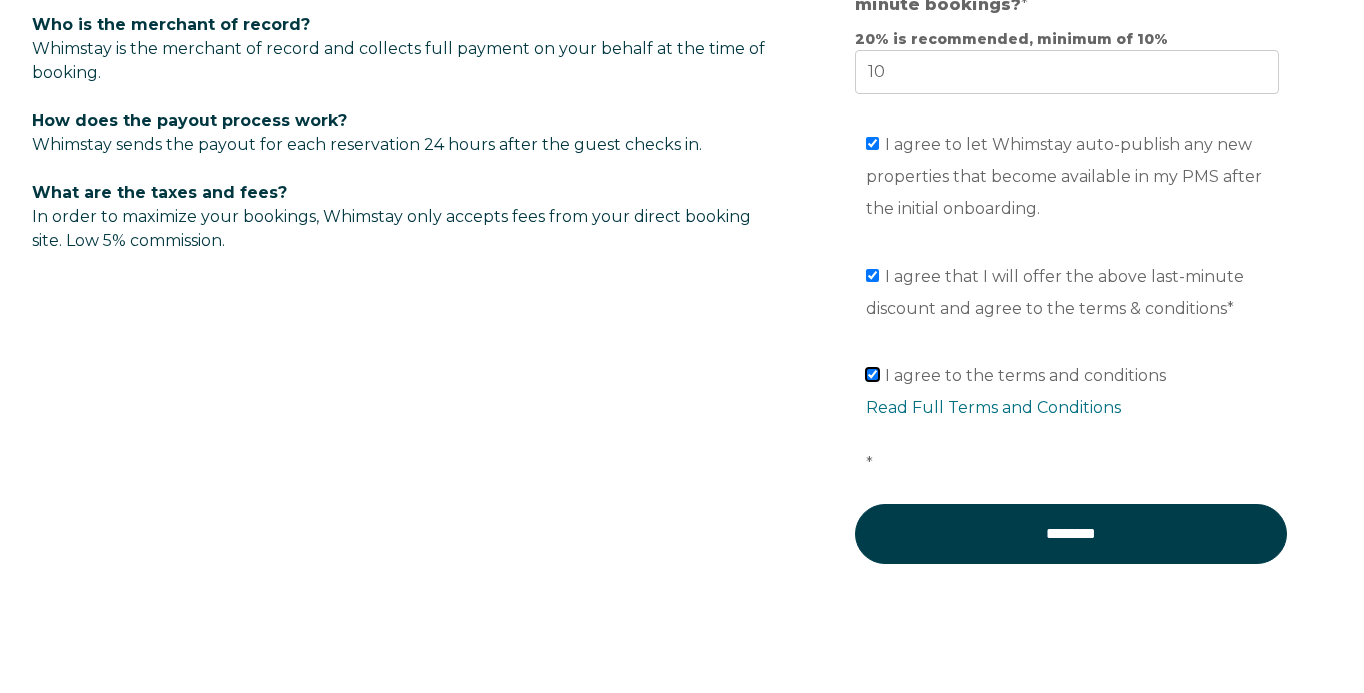 checkbox on "true" 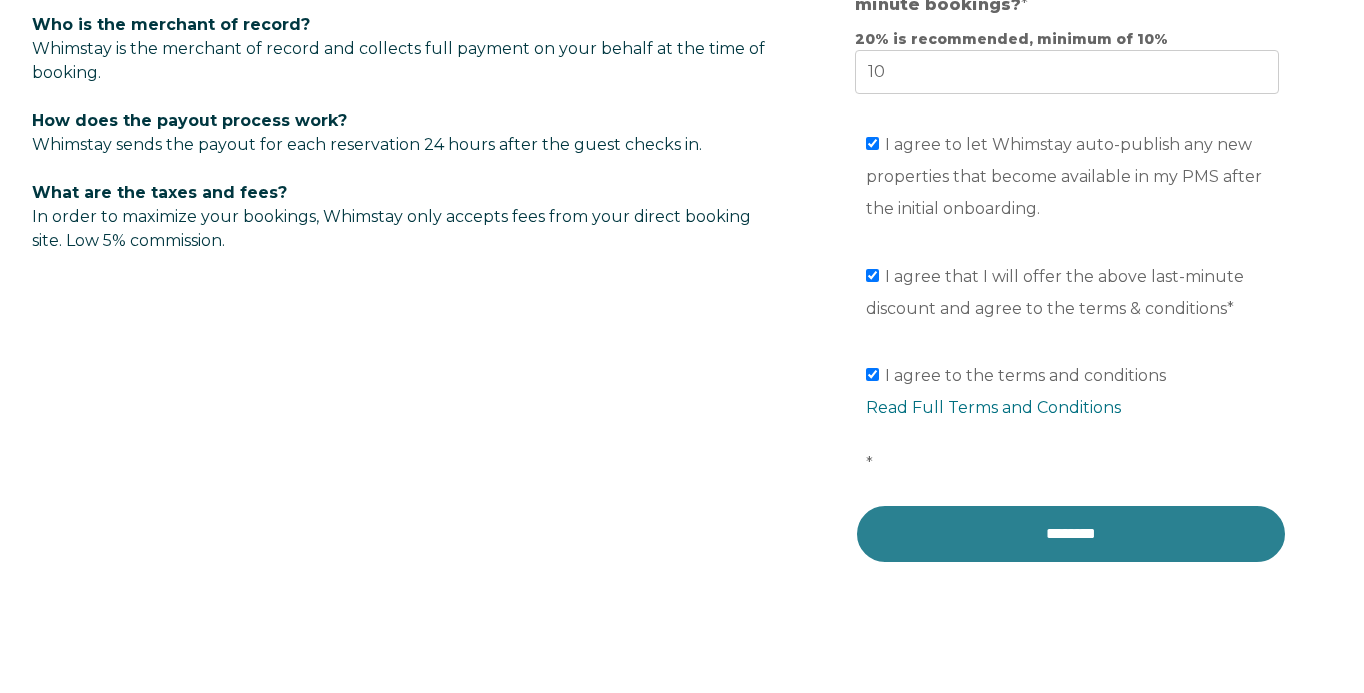 click on "********" at bounding box center (1071, 534) 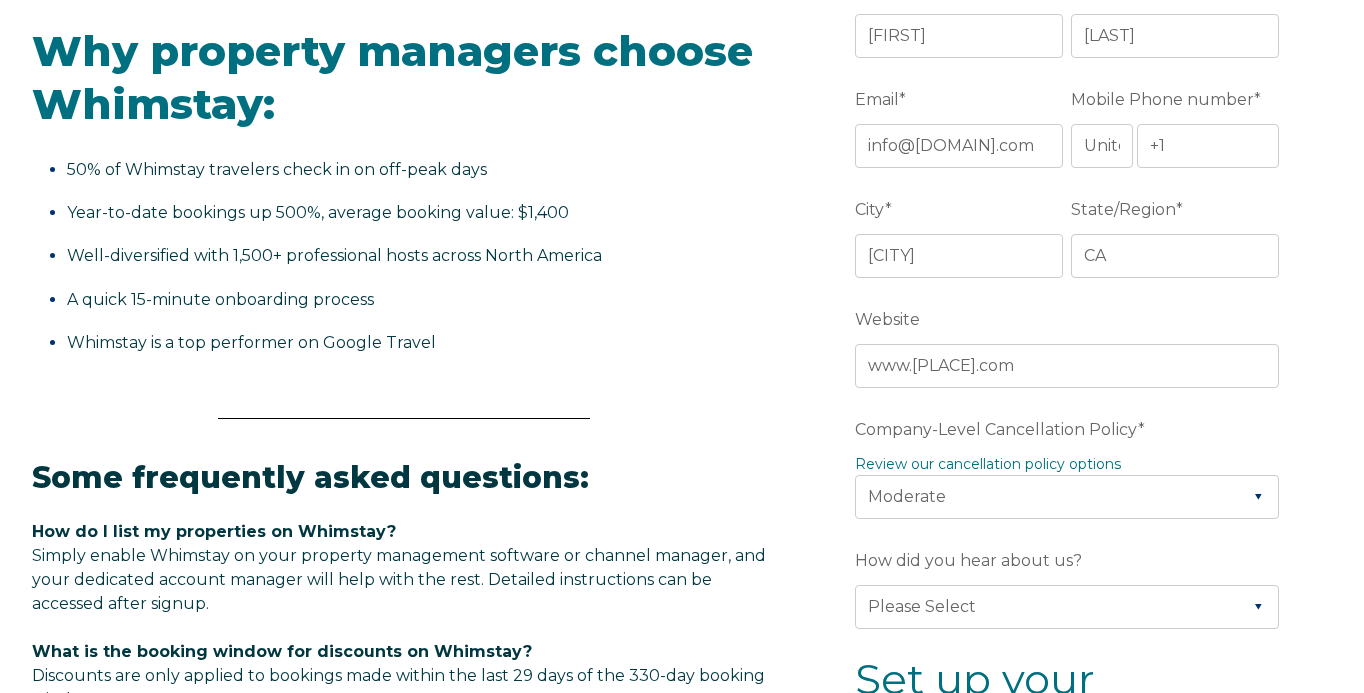 scroll, scrollTop: 647, scrollLeft: 0, axis: vertical 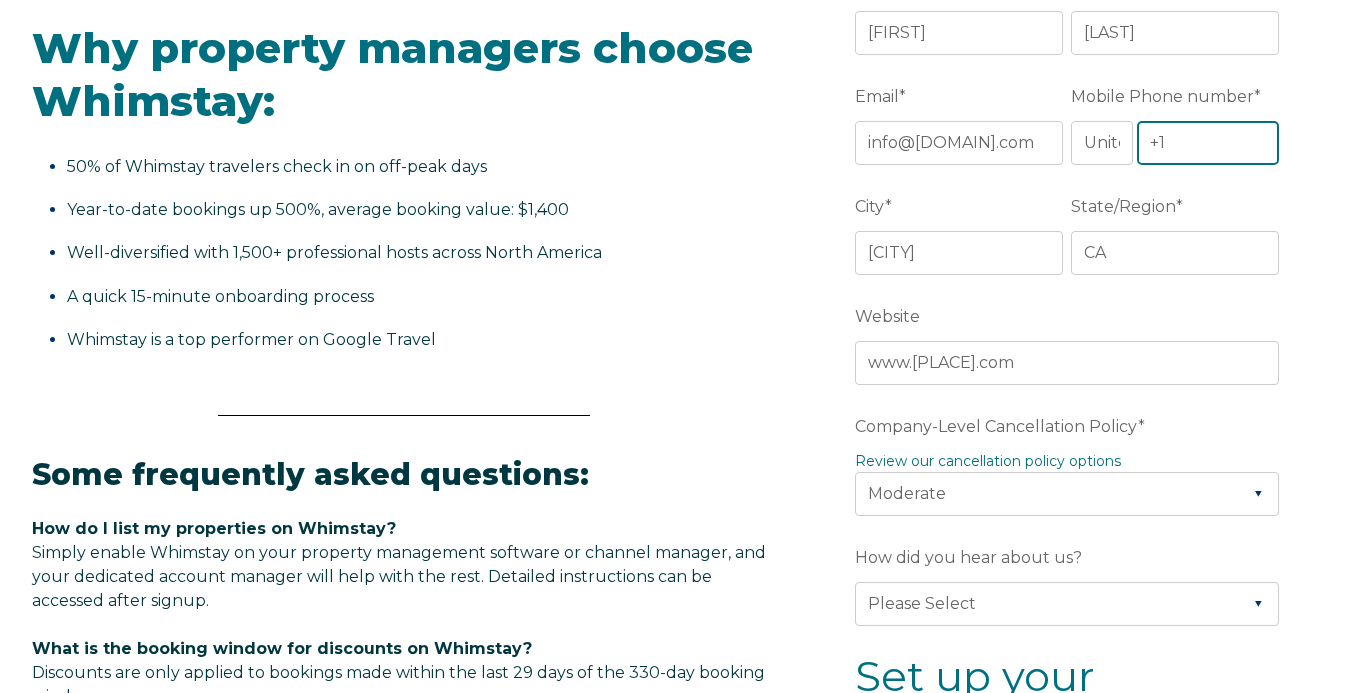 click on "+1" at bounding box center [1208, 143] 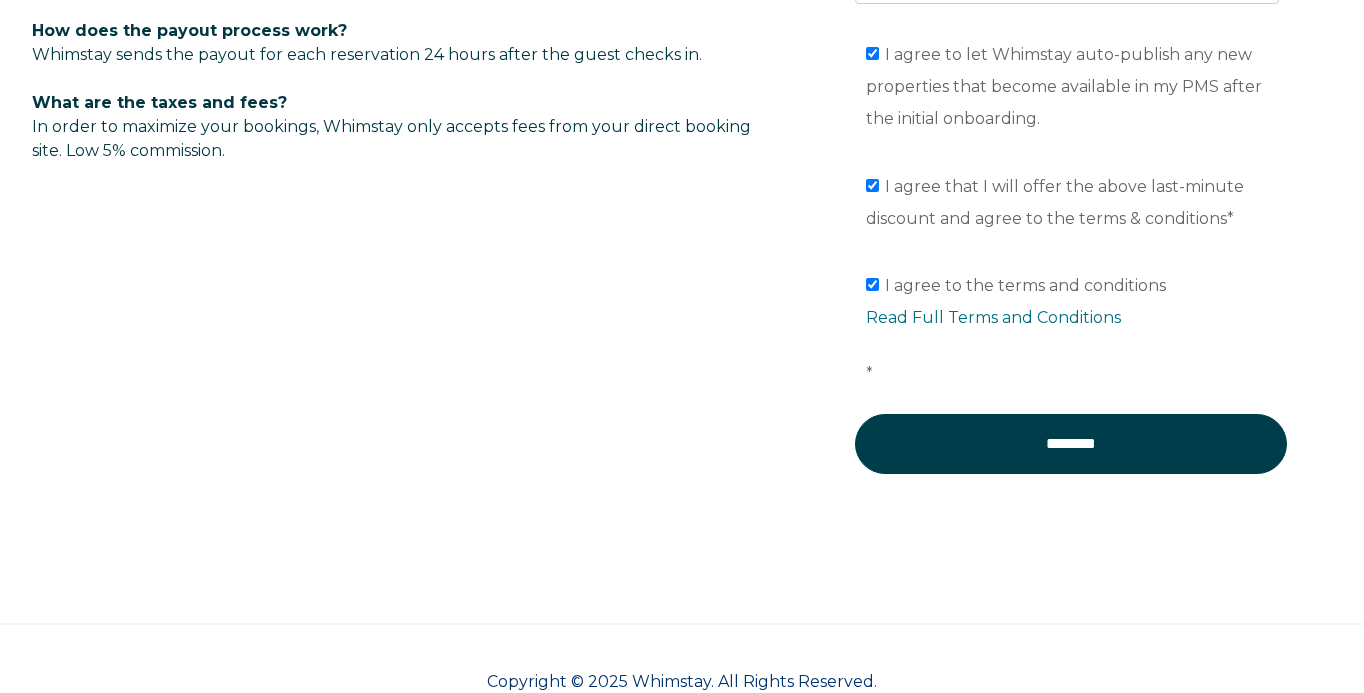 scroll, scrollTop: 1602, scrollLeft: 0, axis: vertical 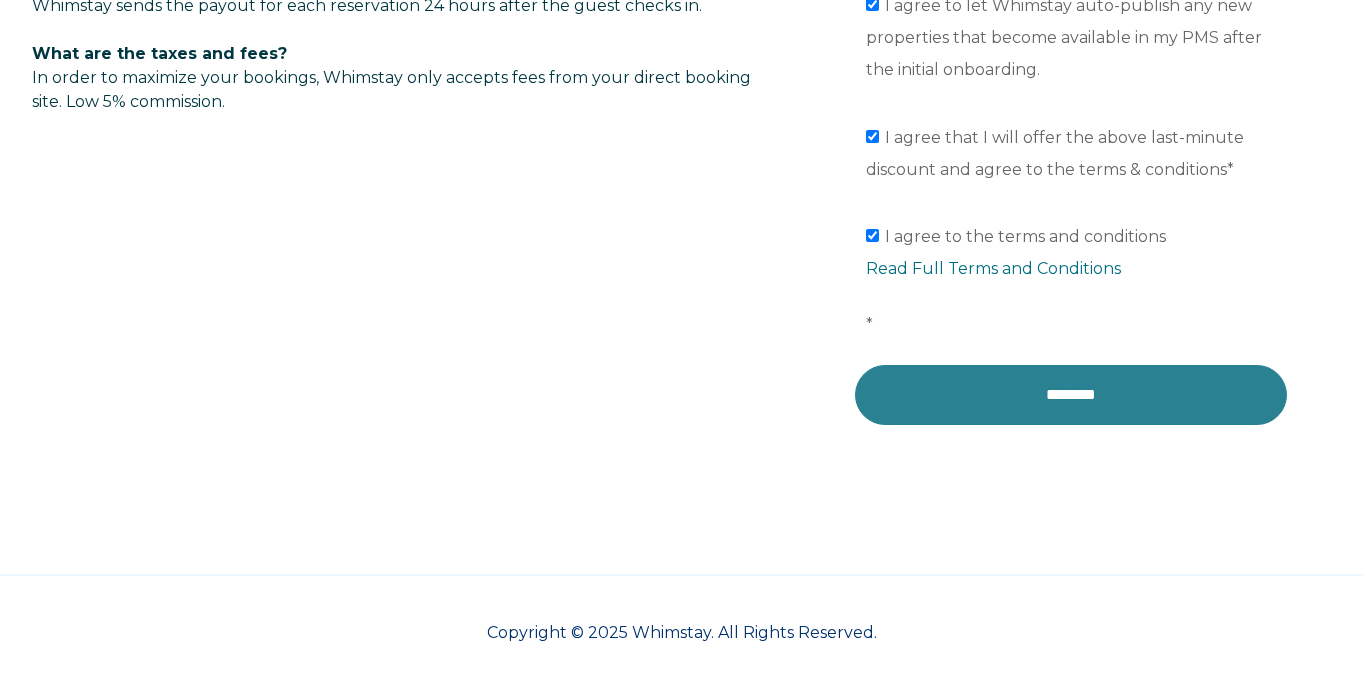 type on "+1 5306159055" 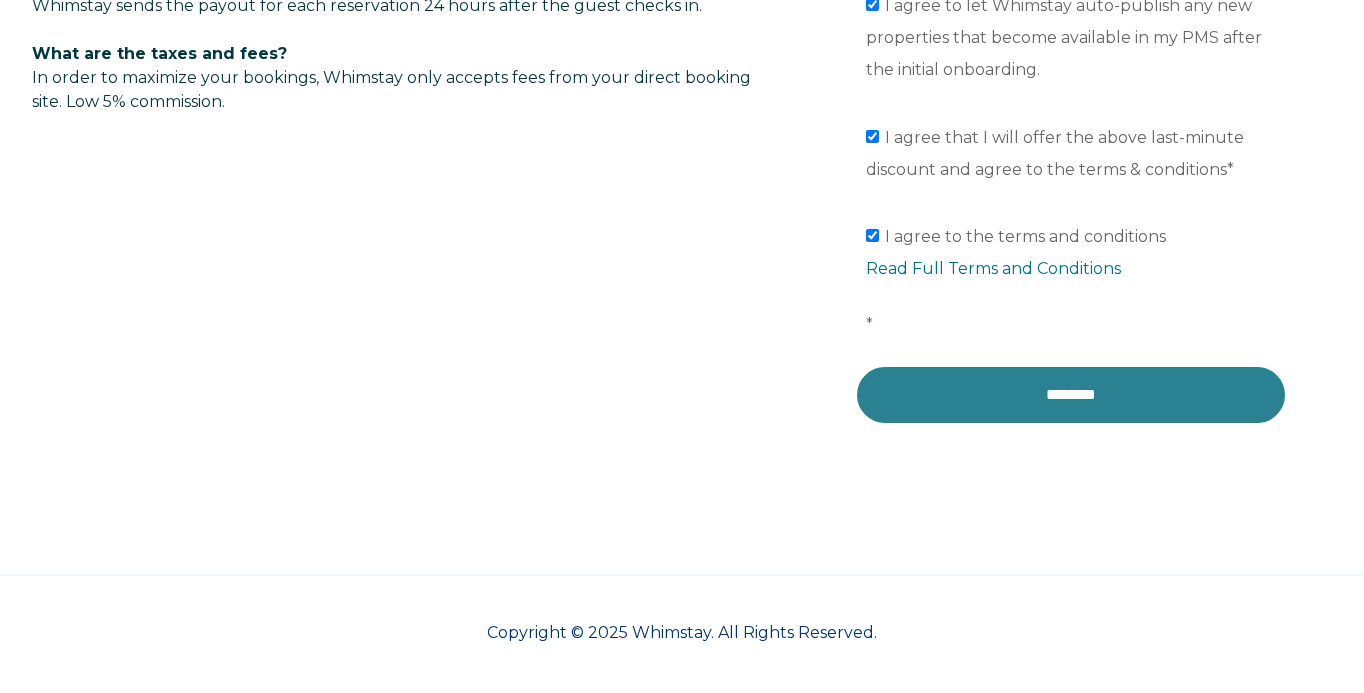 click on "********" at bounding box center [1071, 395] 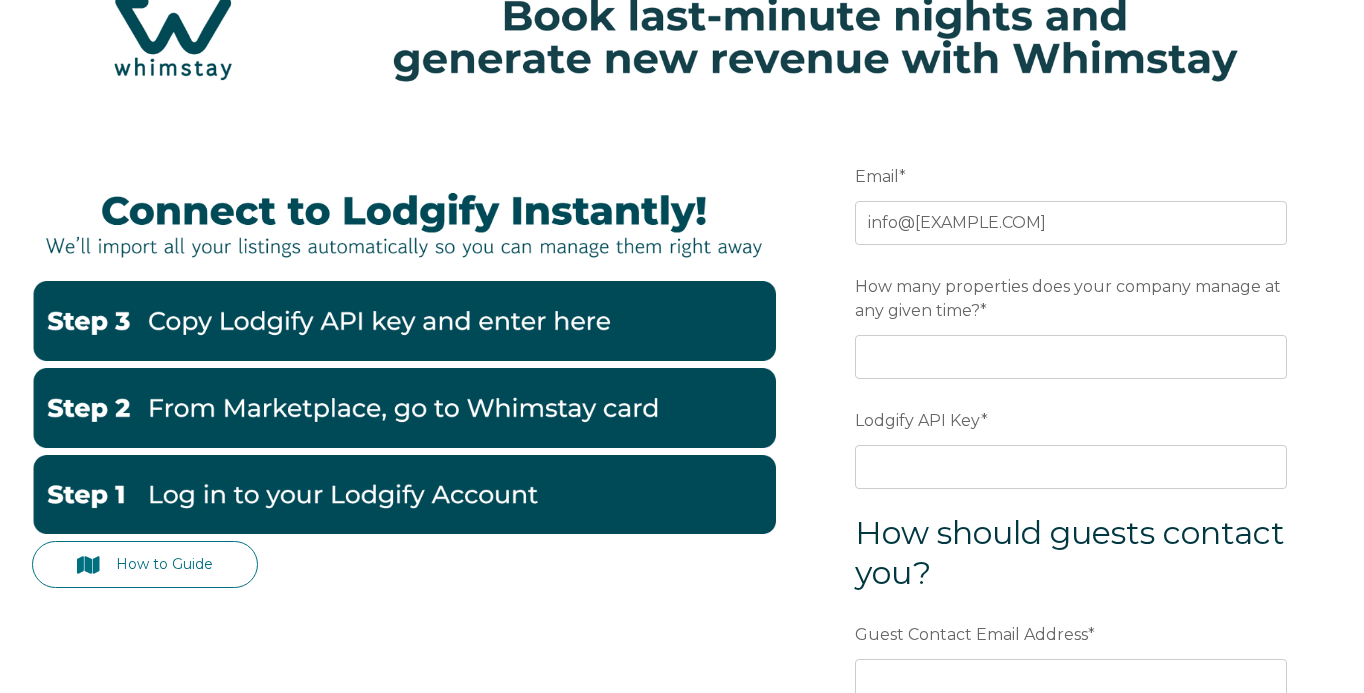 scroll, scrollTop: 84, scrollLeft: 0, axis: vertical 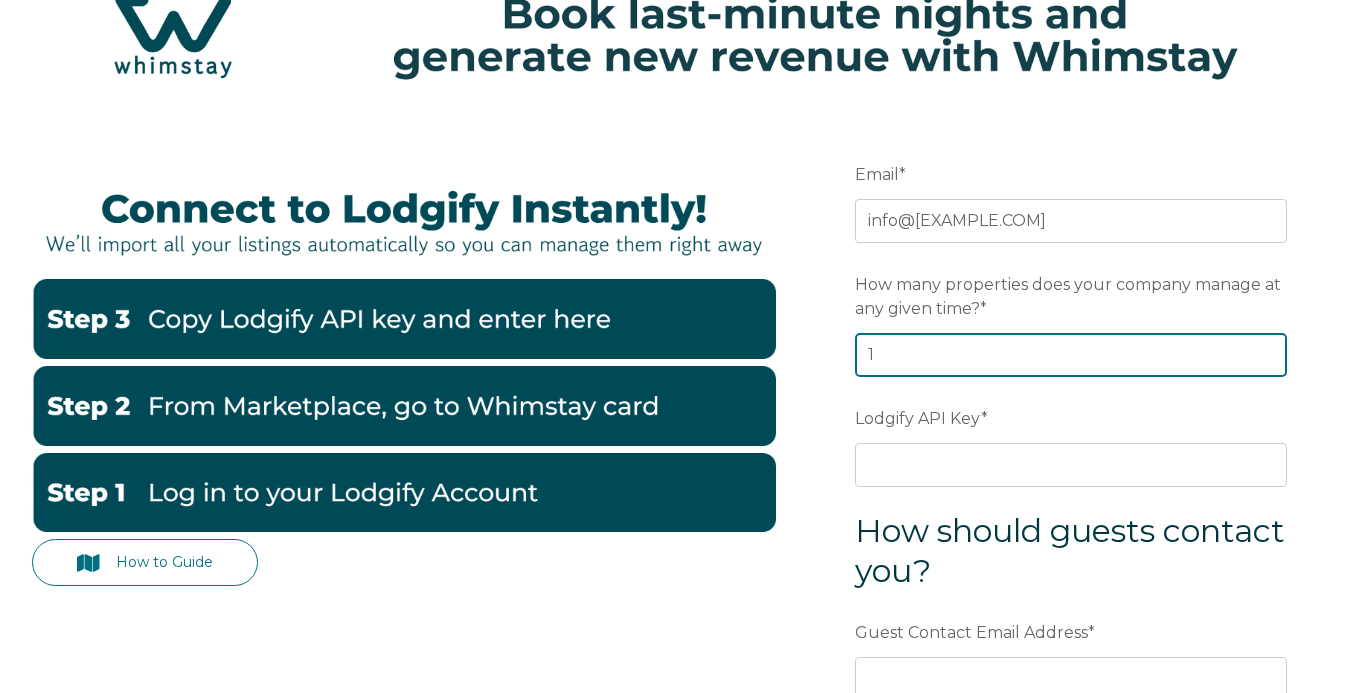 type on "1" 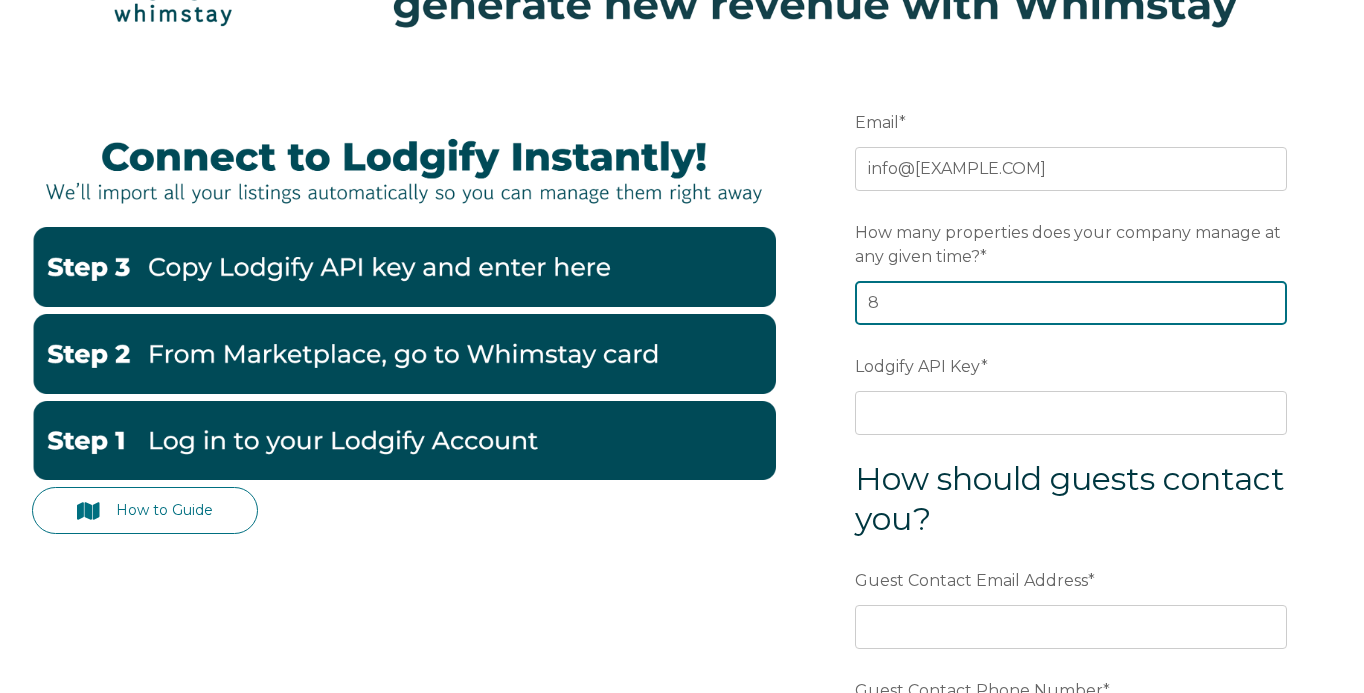 scroll, scrollTop: 167, scrollLeft: 0, axis: vertical 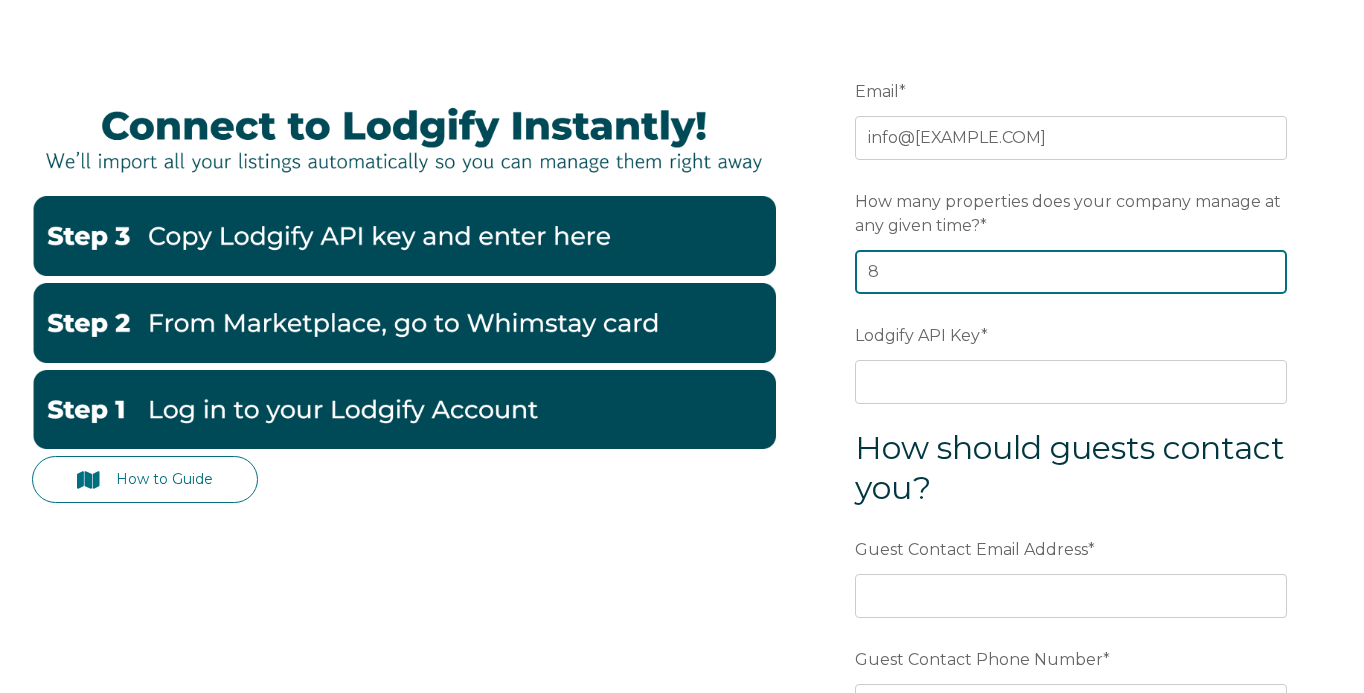 type on "8" 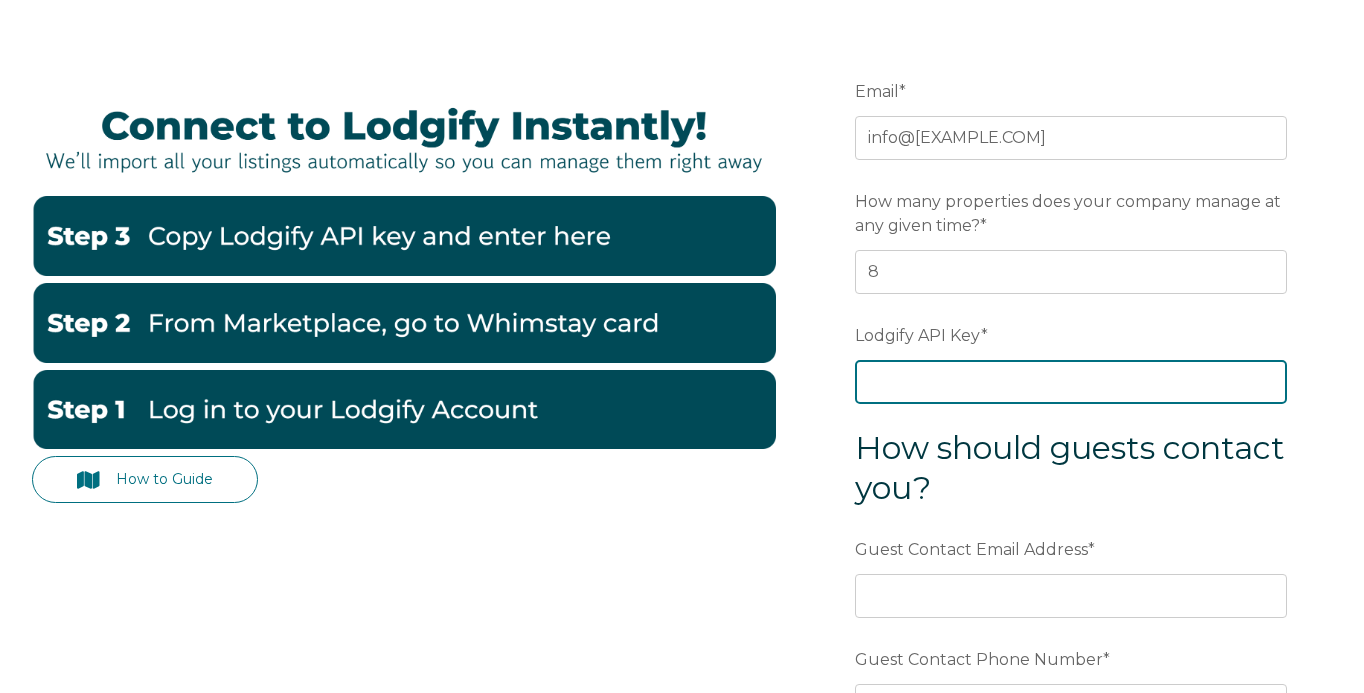 click on "Lodgify API Key *" at bounding box center [1071, 382] 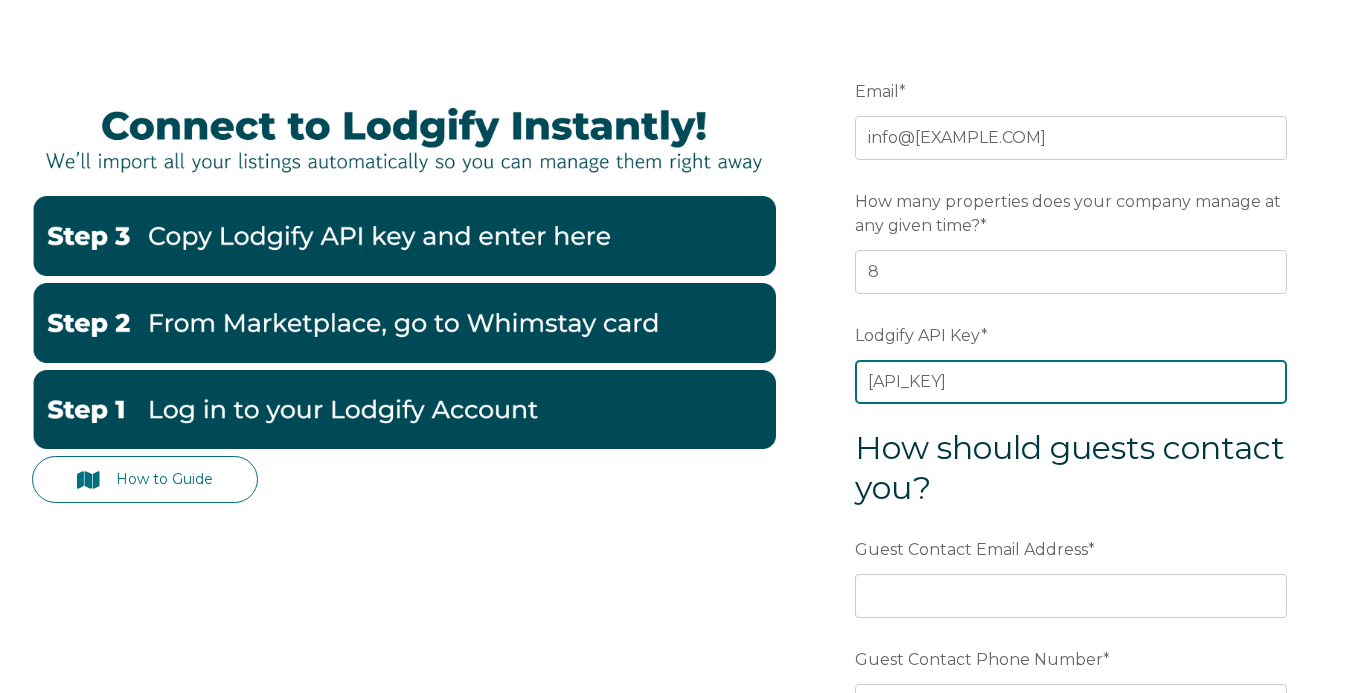scroll, scrollTop: 0, scrollLeft: 219, axis: horizontal 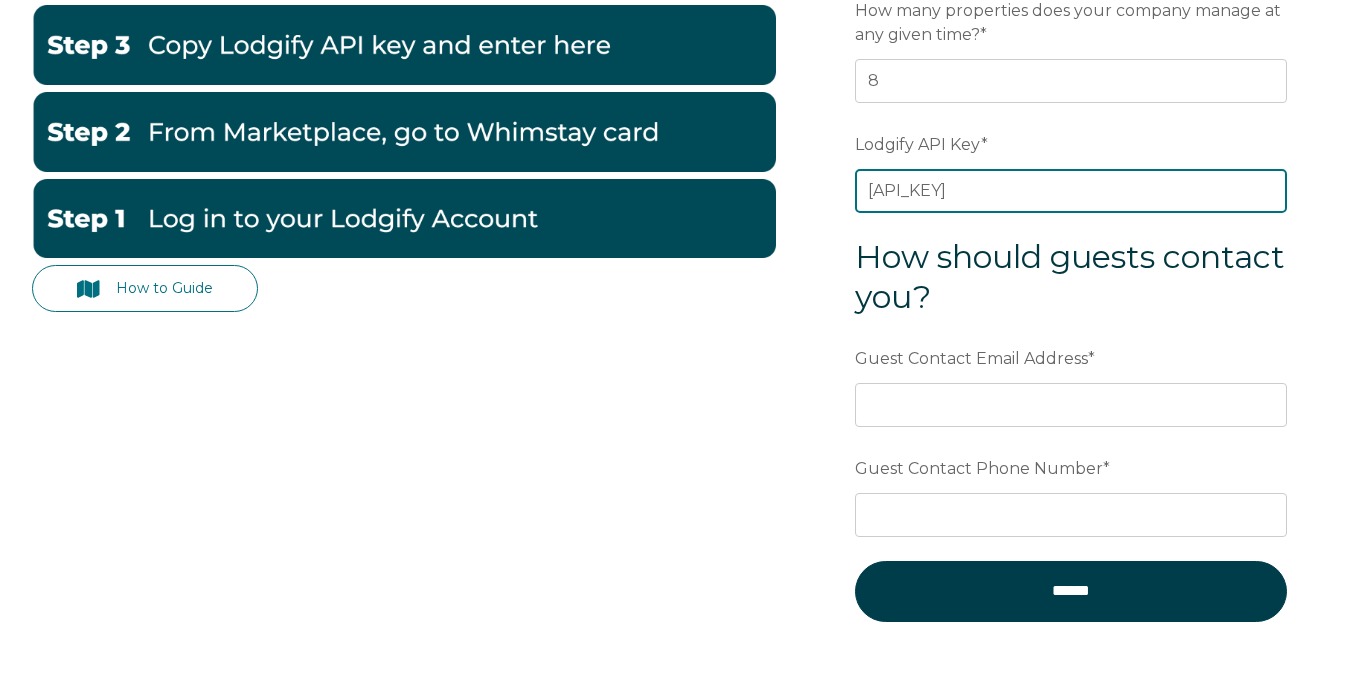 type on "[API_KEY]" 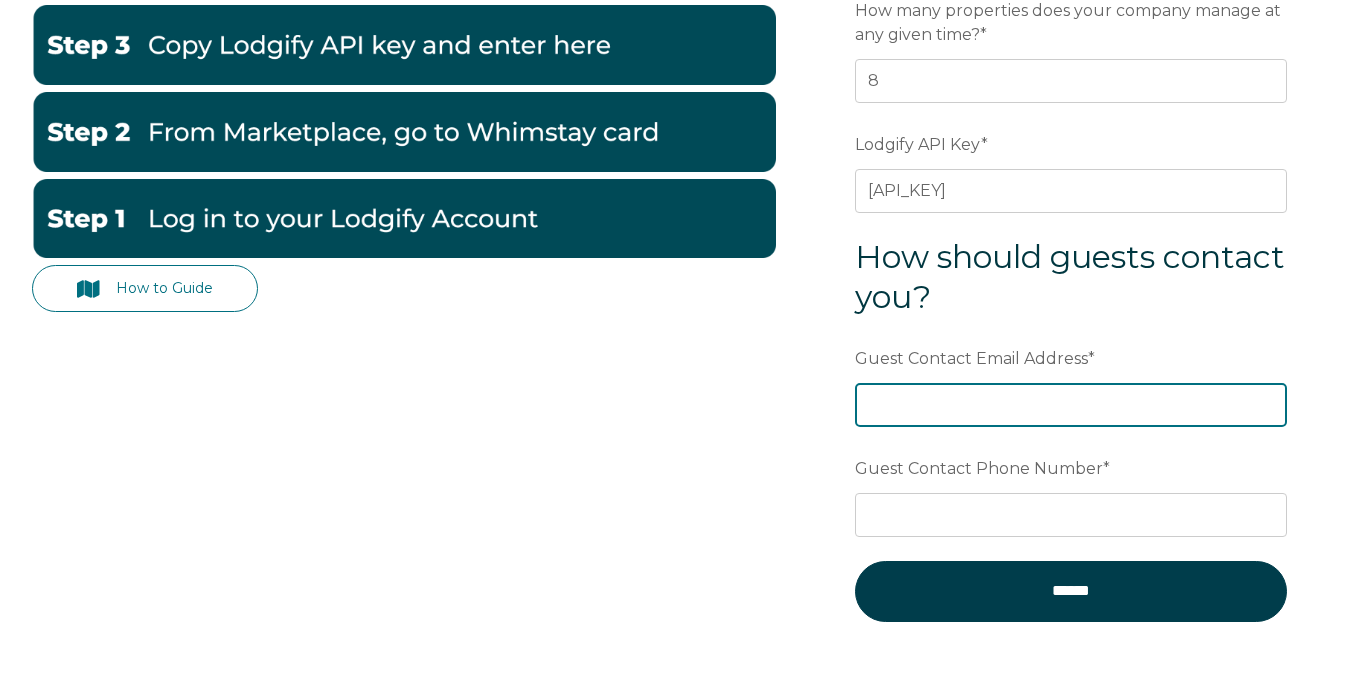 scroll, scrollTop: 0, scrollLeft: 0, axis: both 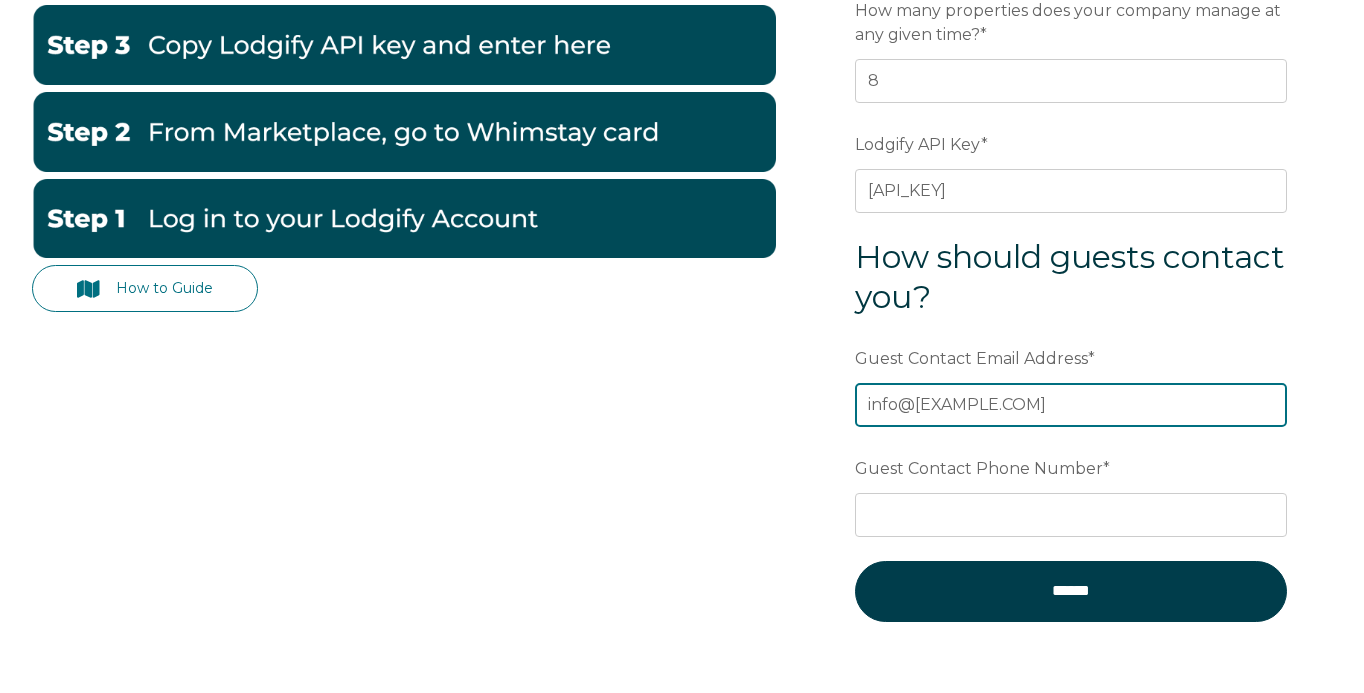type on "info@[EXAMPLE.COM]" 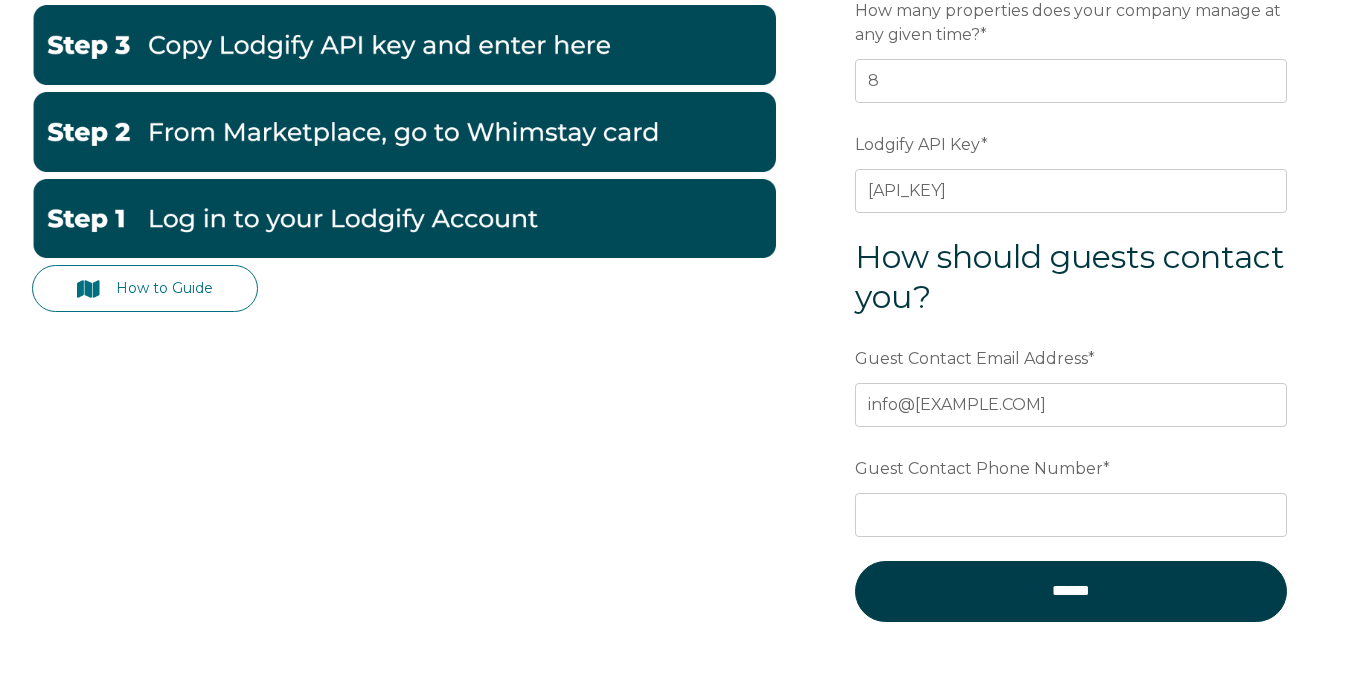 click on "Email * info@example.com Preferred language SDR How many properties does your company manage at any given time? * 8 Lodgify API Key * [API_KEY] How should guests contact you? Guest Contact Email Address * info@example.com Guest Contact Phone Number * [PHONE]" at bounding box center (1071, 264) 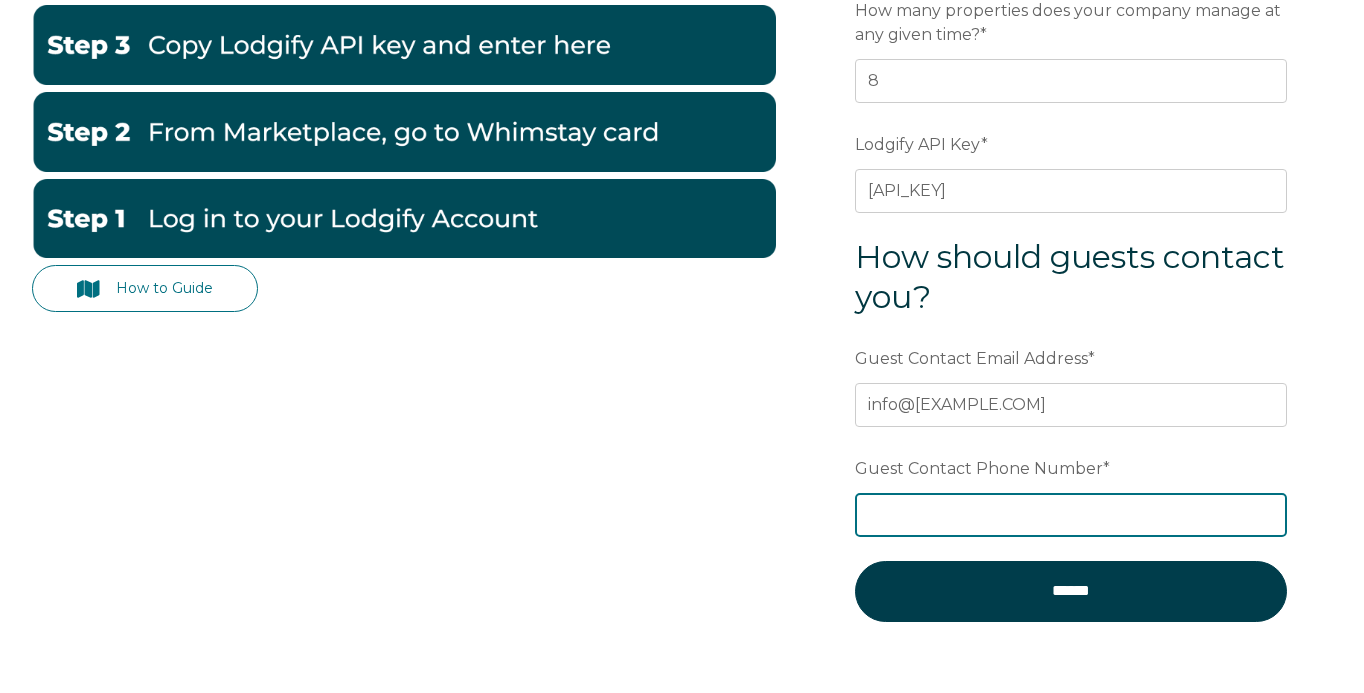 click on "Guest Contact Phone Number *" at bounding box center [1071, 515] 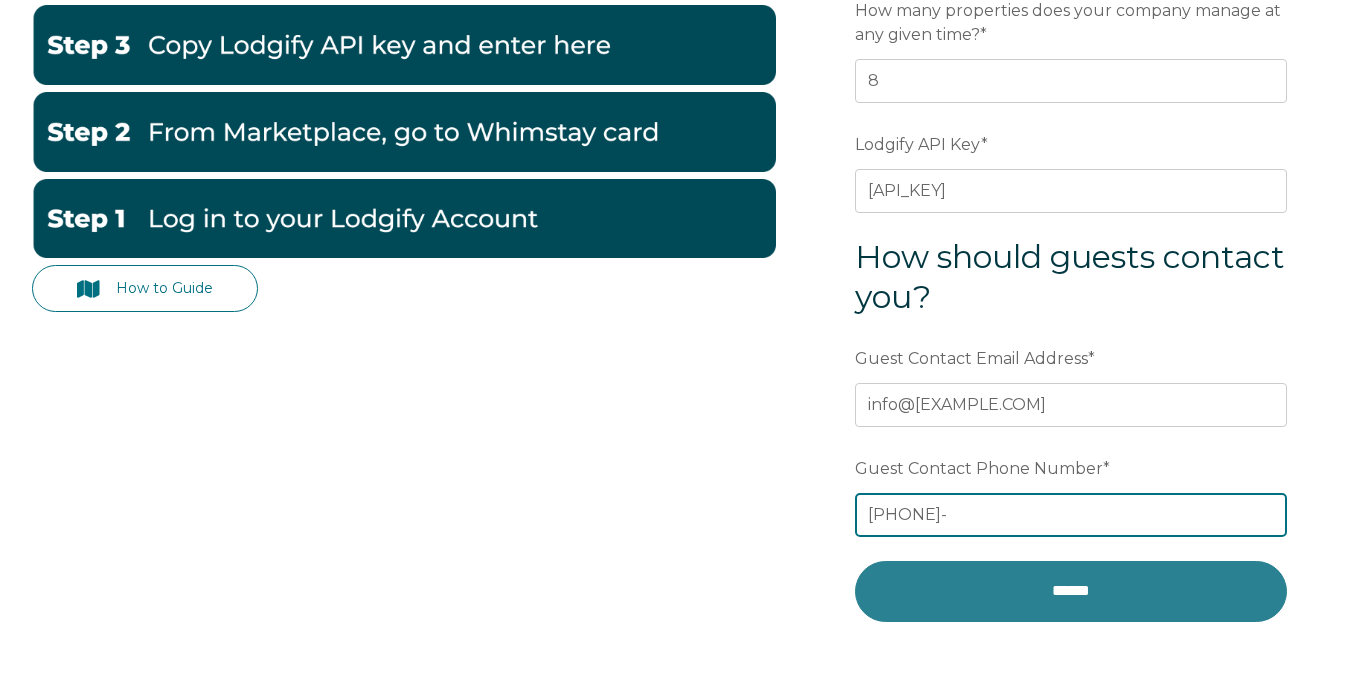 type on "[PHONE]-" 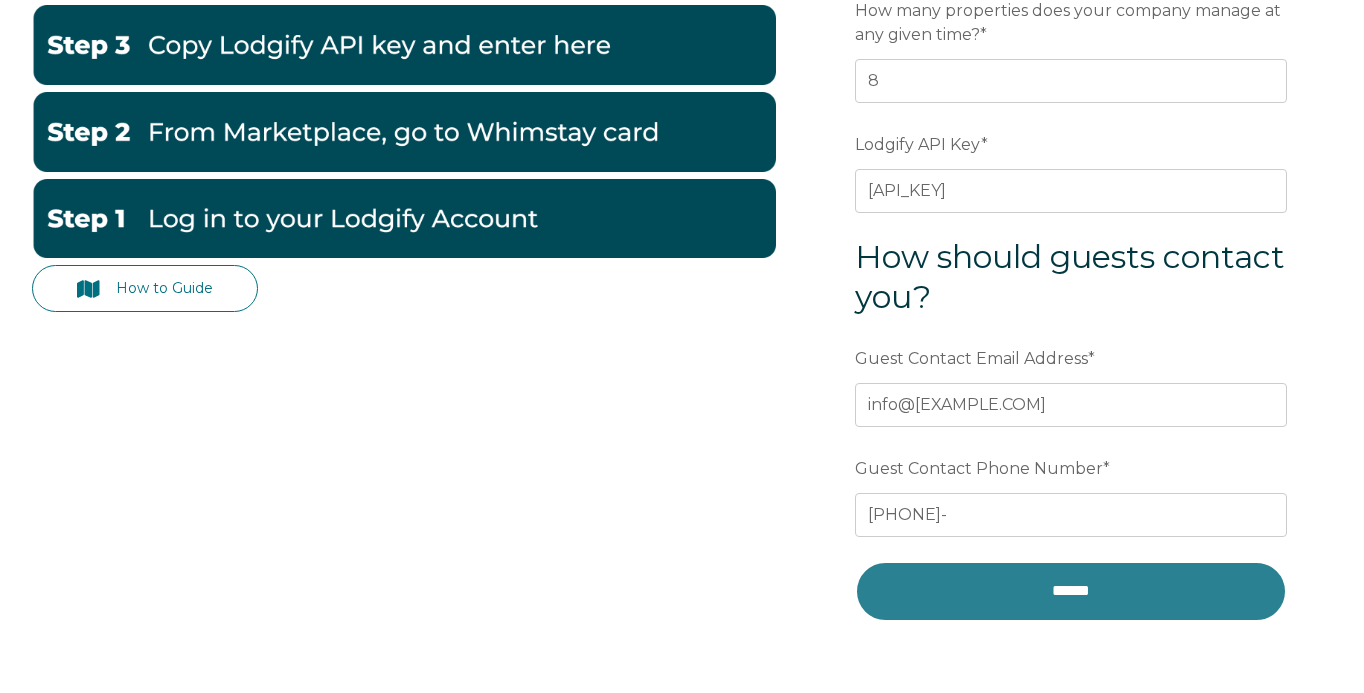 click on "******" at bounding box center [1071, 591] 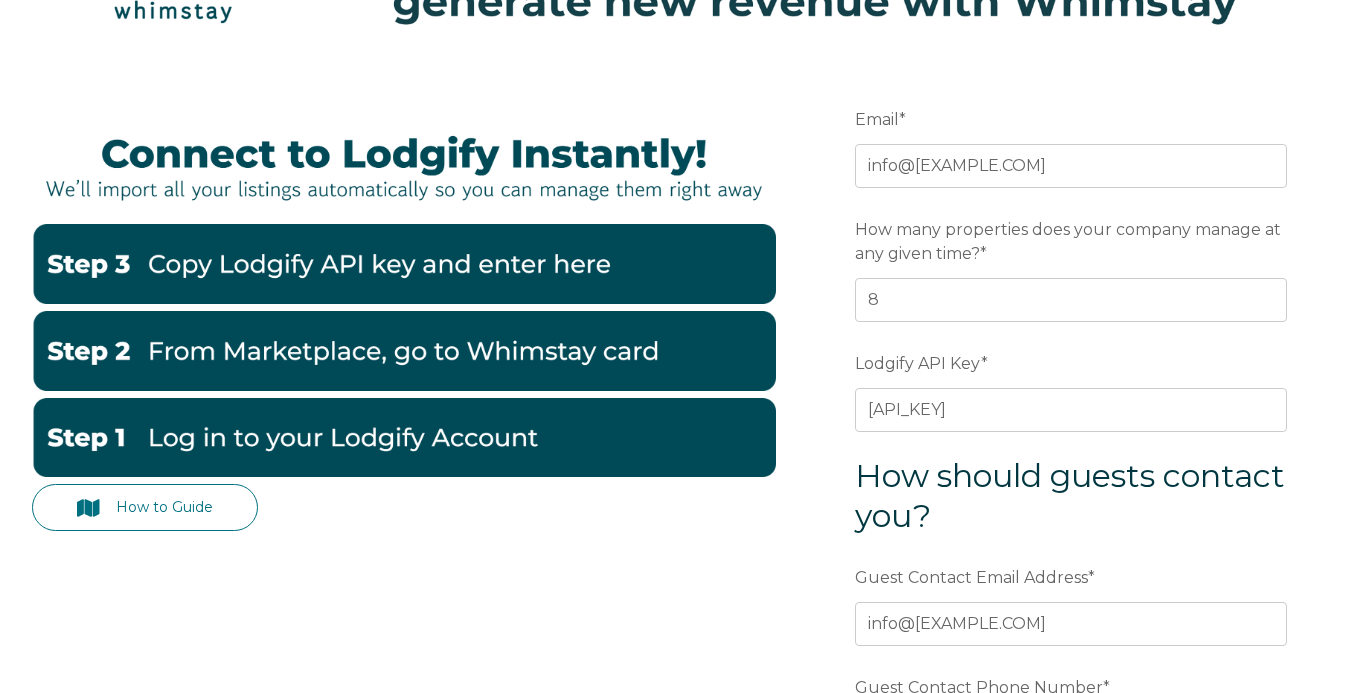 scroll, scrollTop: 174, scrollLeft: 0, axis: vertical 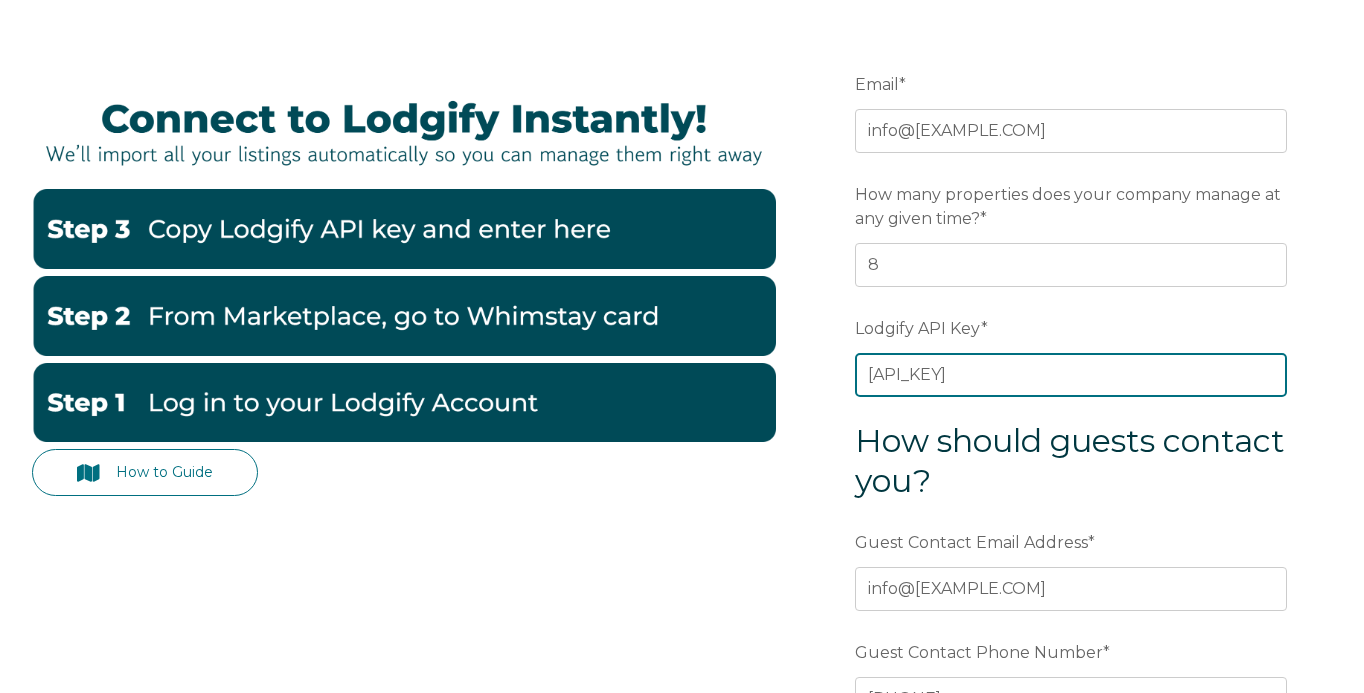 click on "[API_KEY]" at bounding box center (1071, 375) 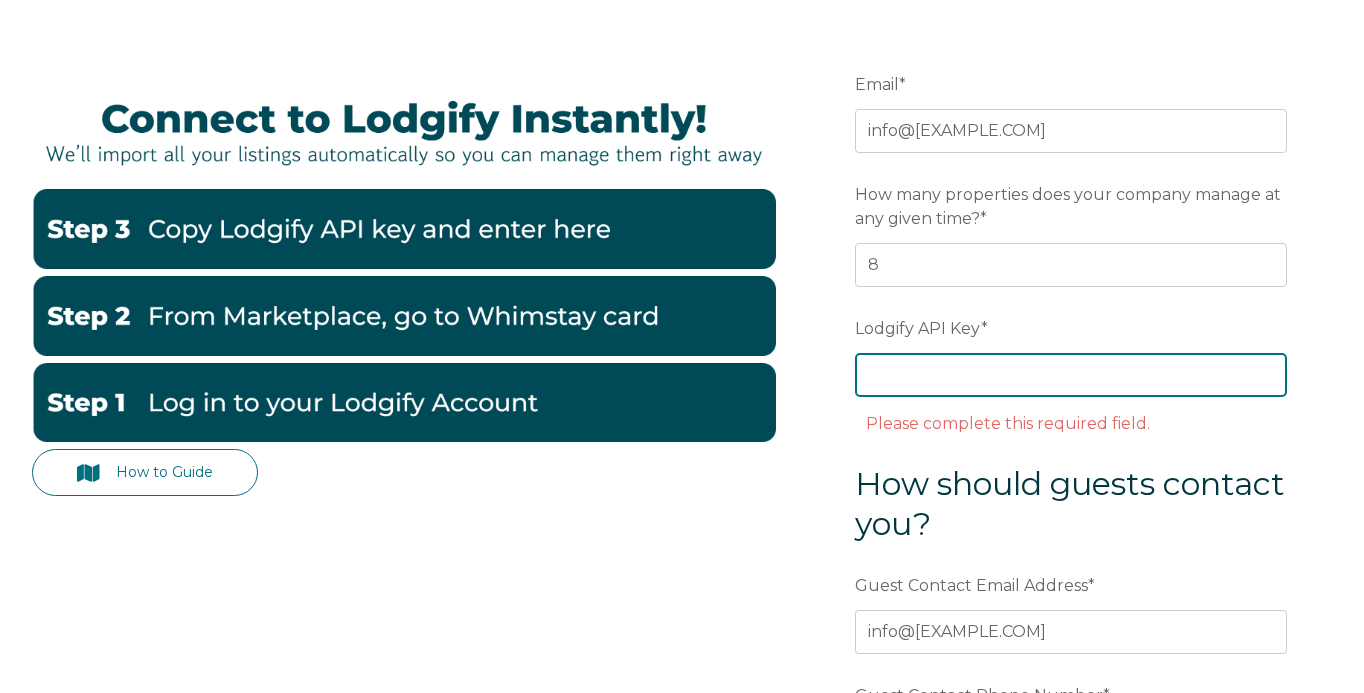 paste on "[API_KEY]" 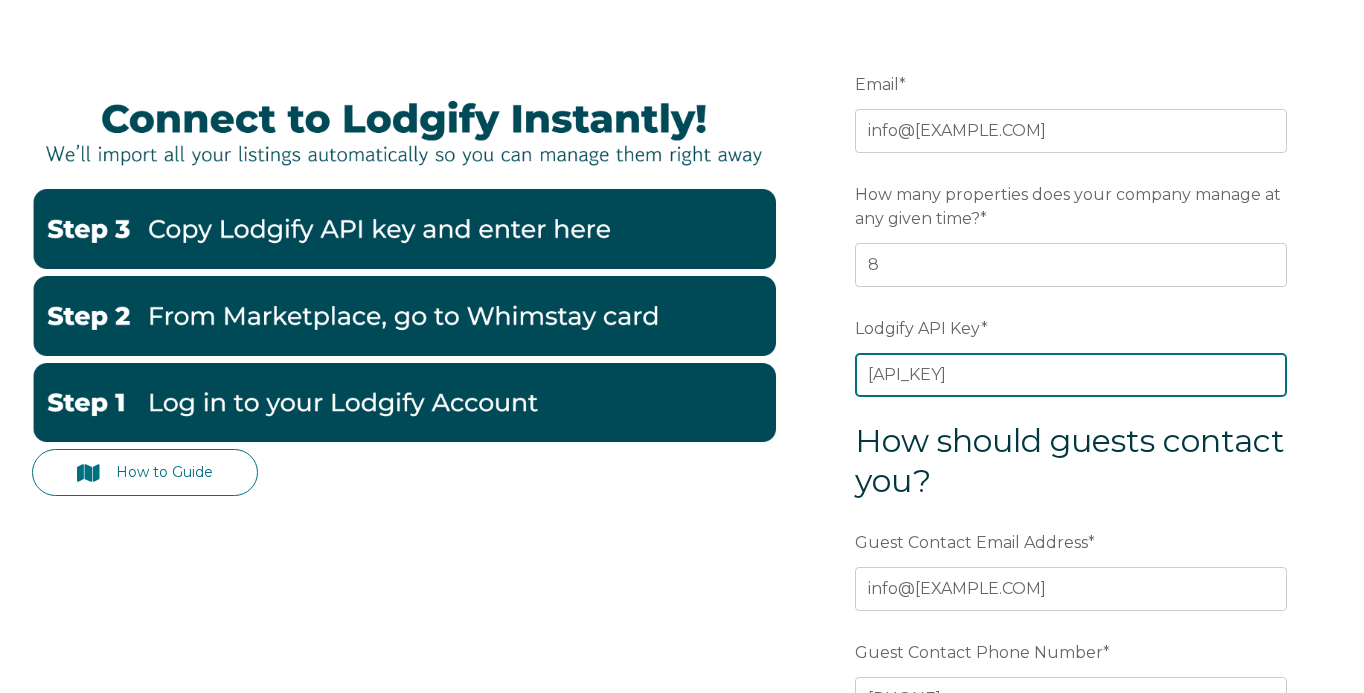 scroll, scrollTop: 0, scrollLeft: 219, axis: horizontal 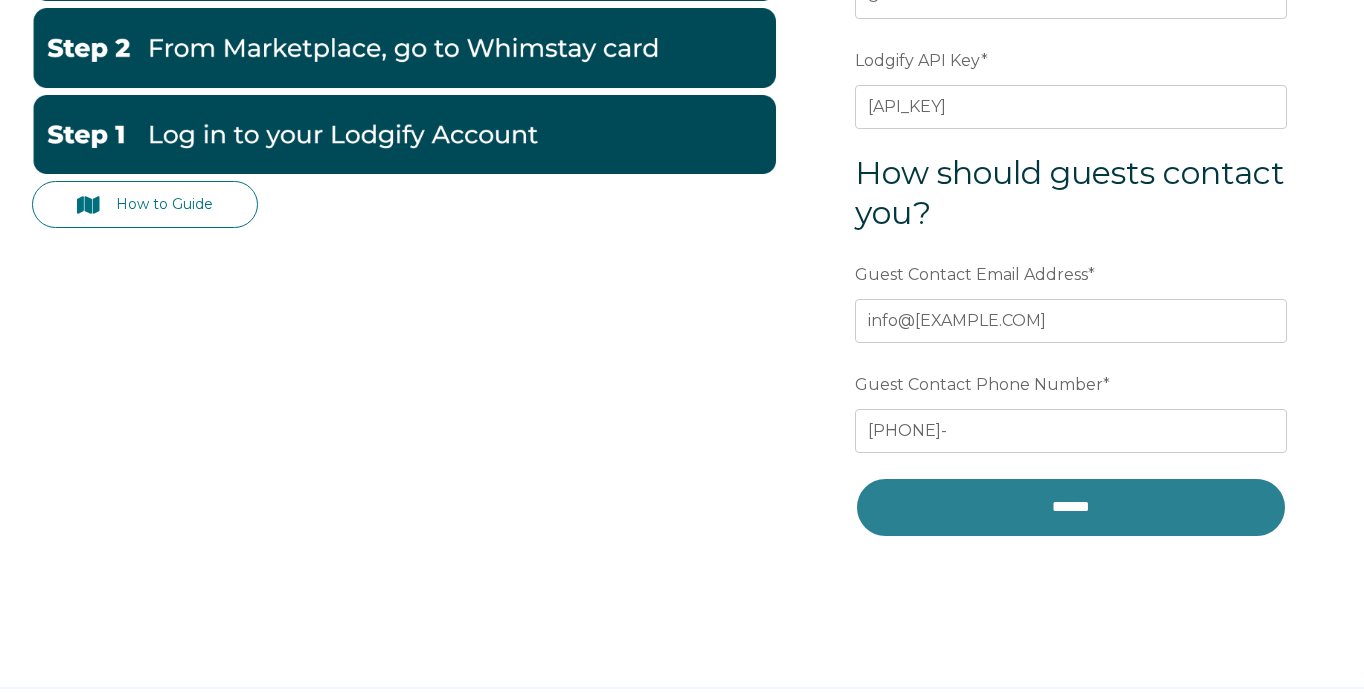 click on "******" at bounding box center (1071, 507) 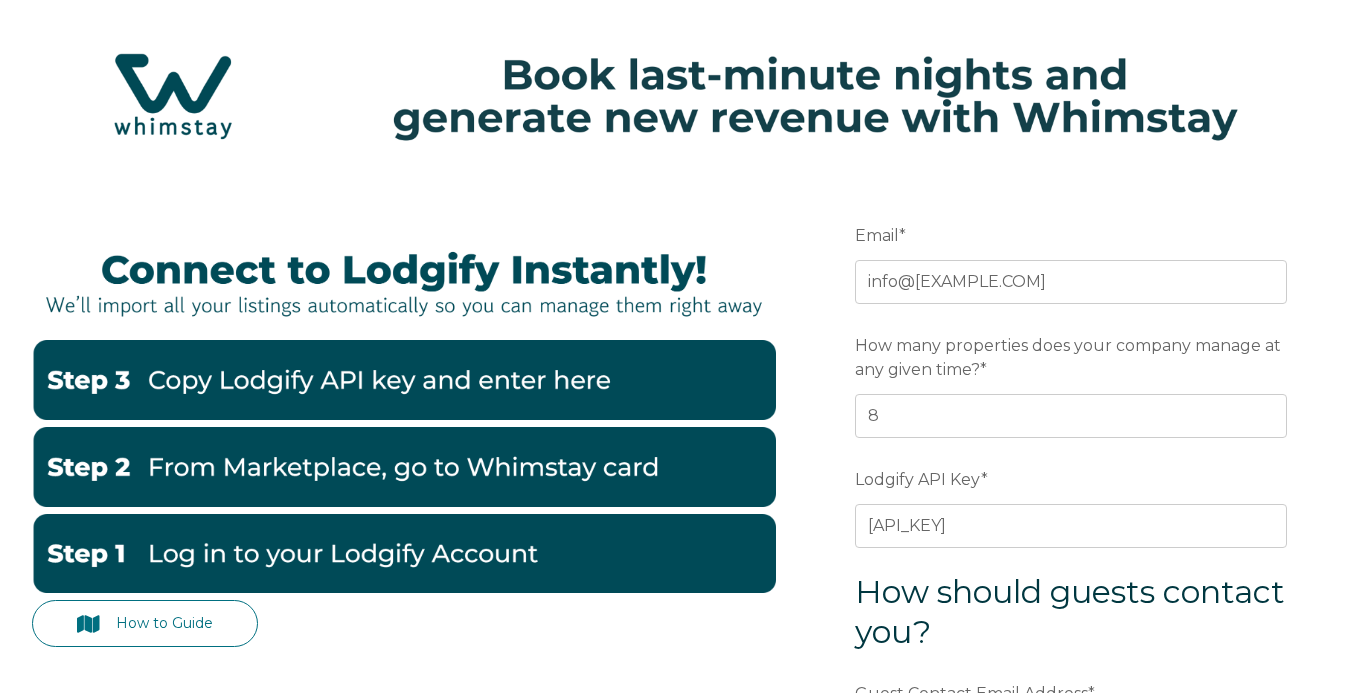 scroll, scrollTop: 19, scrollLeft: 0, axis: vertical 